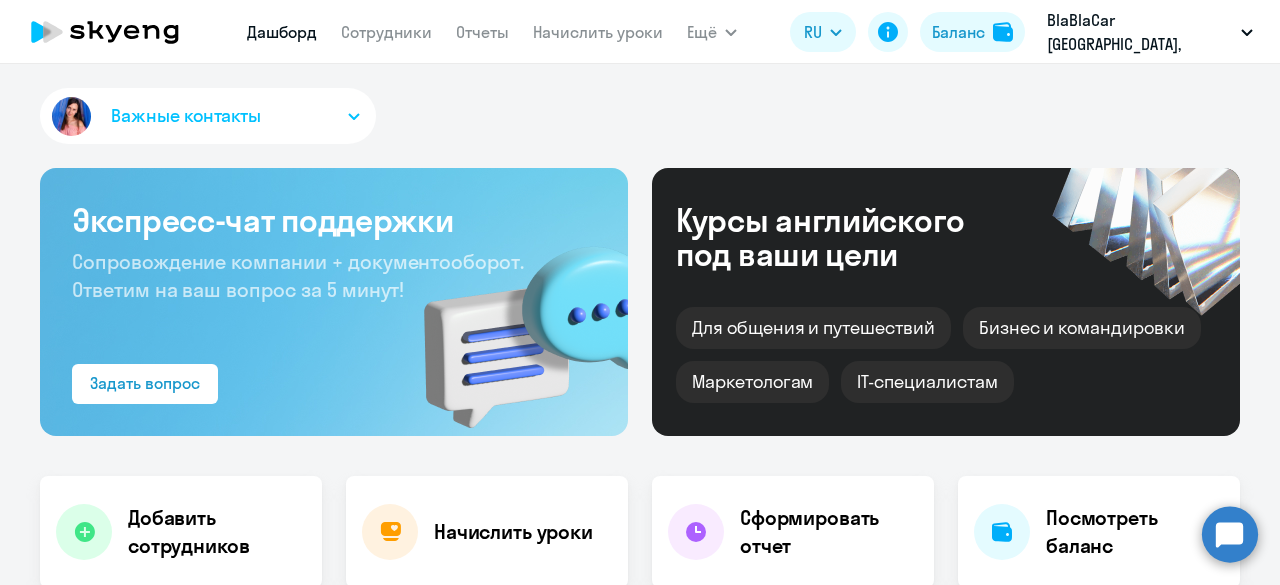 scroll, scrollTop: 0, scrollLeft: 0, axis: both 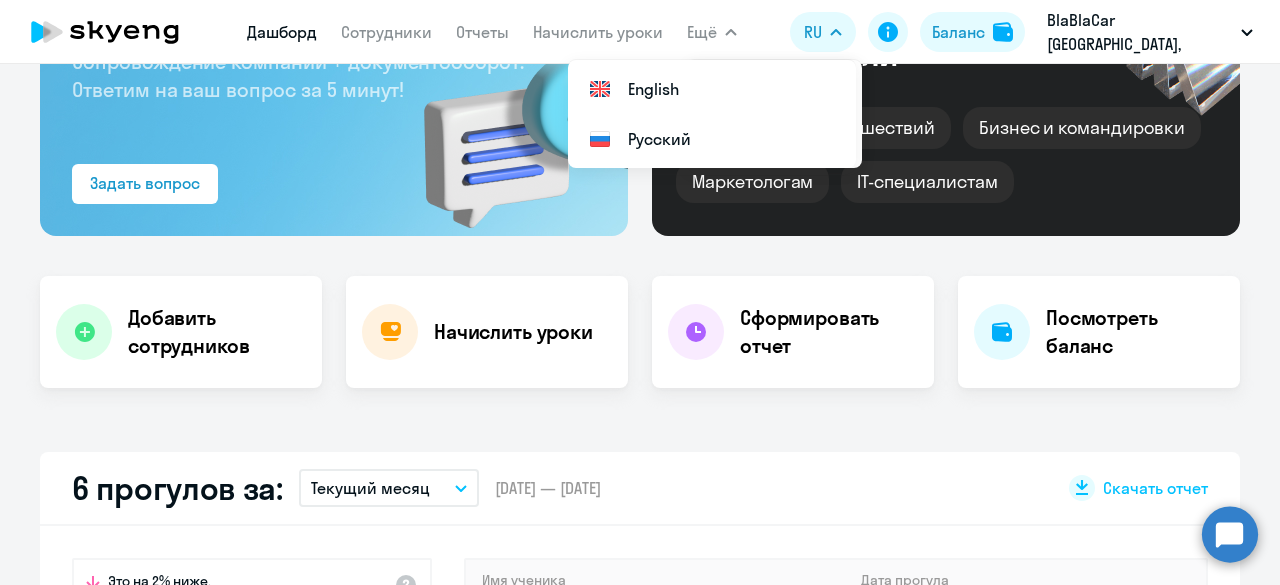 click on "Ещё" at bounding box center (712, 32) 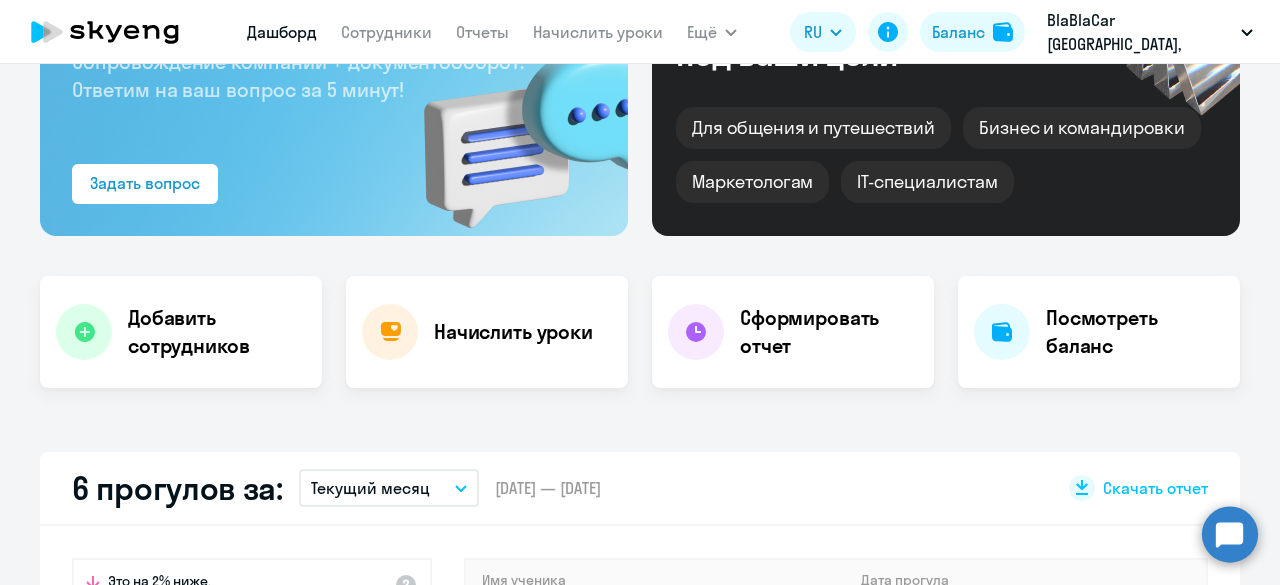 click on "Ещё" at bounding box center (712, 32) 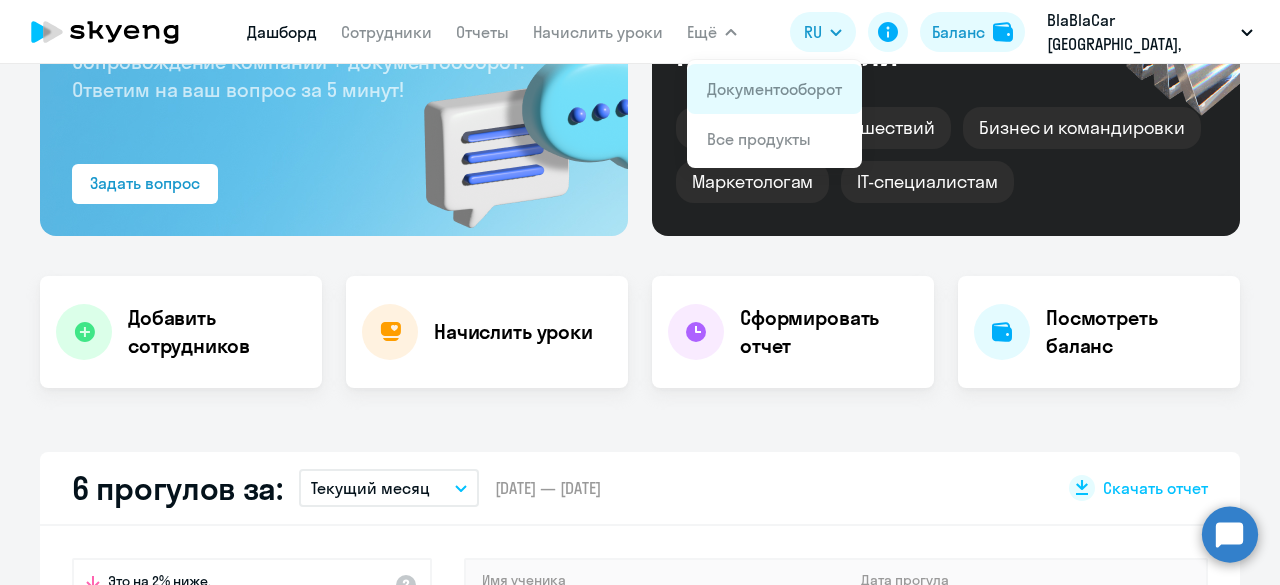 click on "Документооборот" at bounding box center [774, 89] 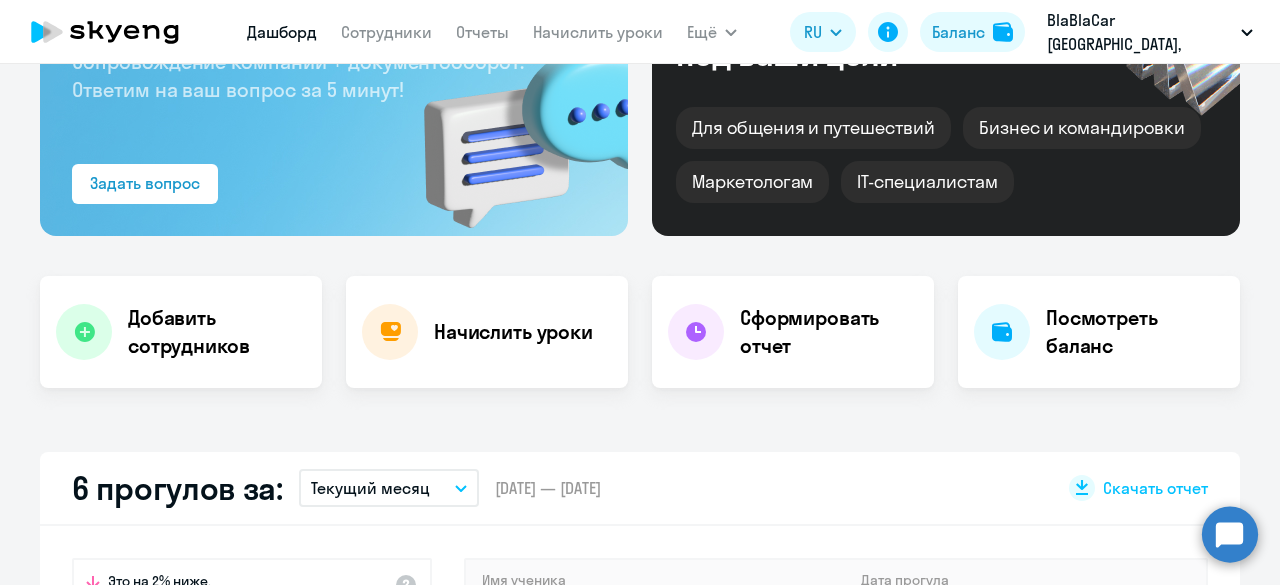 scroll, scrollTop: 0, scrollLeft: 0, axis: both 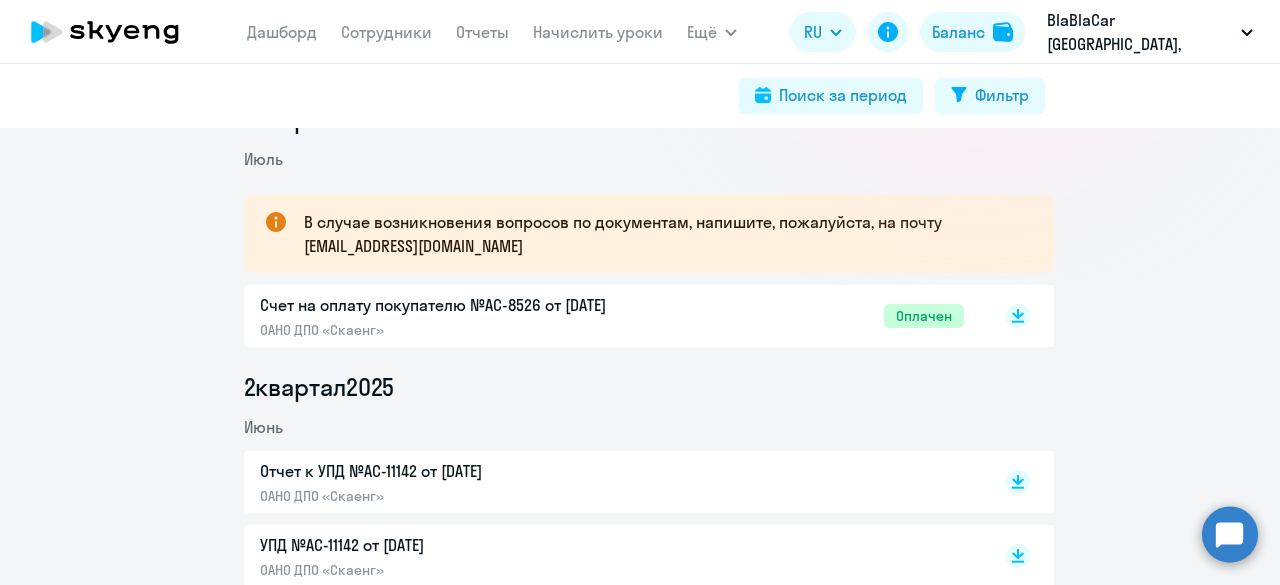 click on "Счет на оплату покупателю №AC-8526 от [DATE]  ОАНО ДПО «Скаенг»" 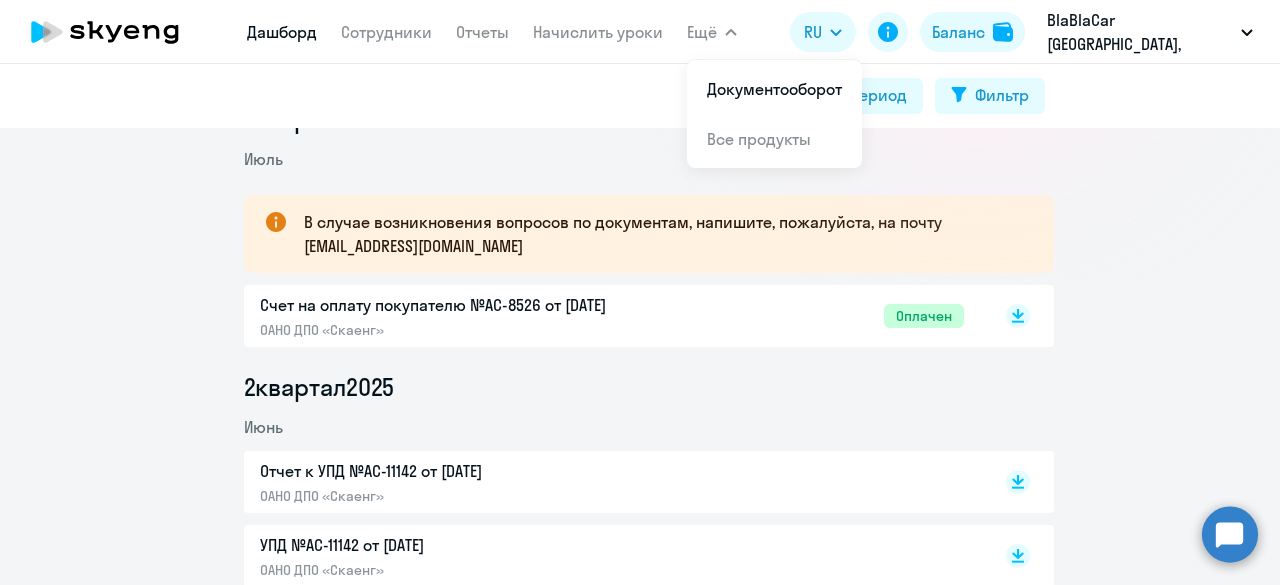 click on "Дашборд" at bounding box center (282, 32) 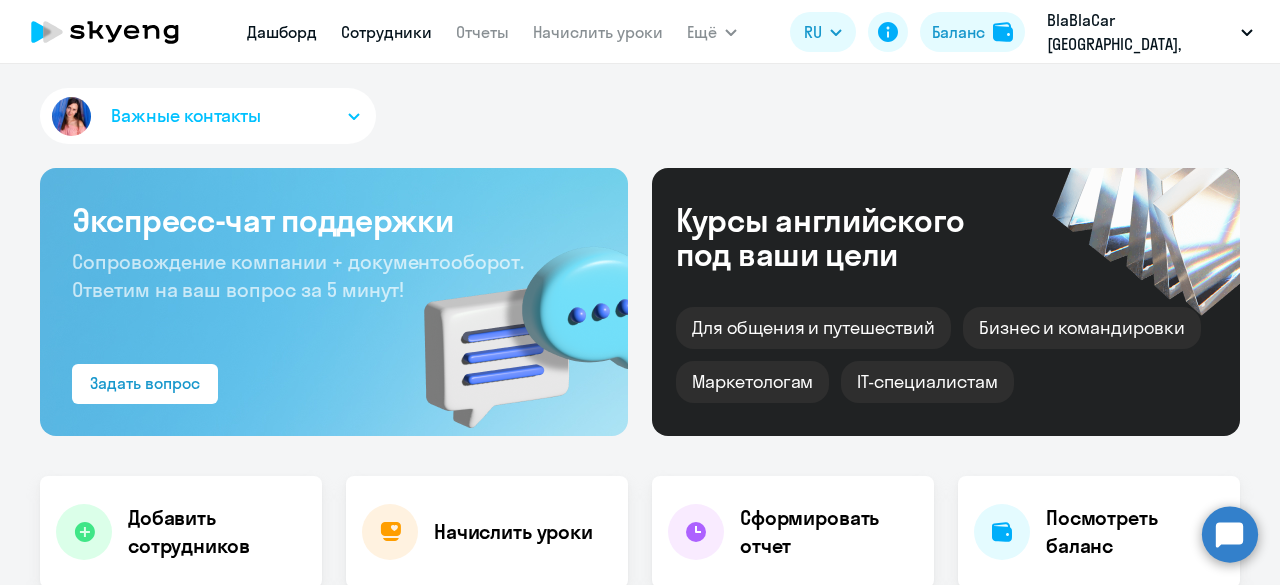 click on "Сотрудники" at bounding box center [386, 32] 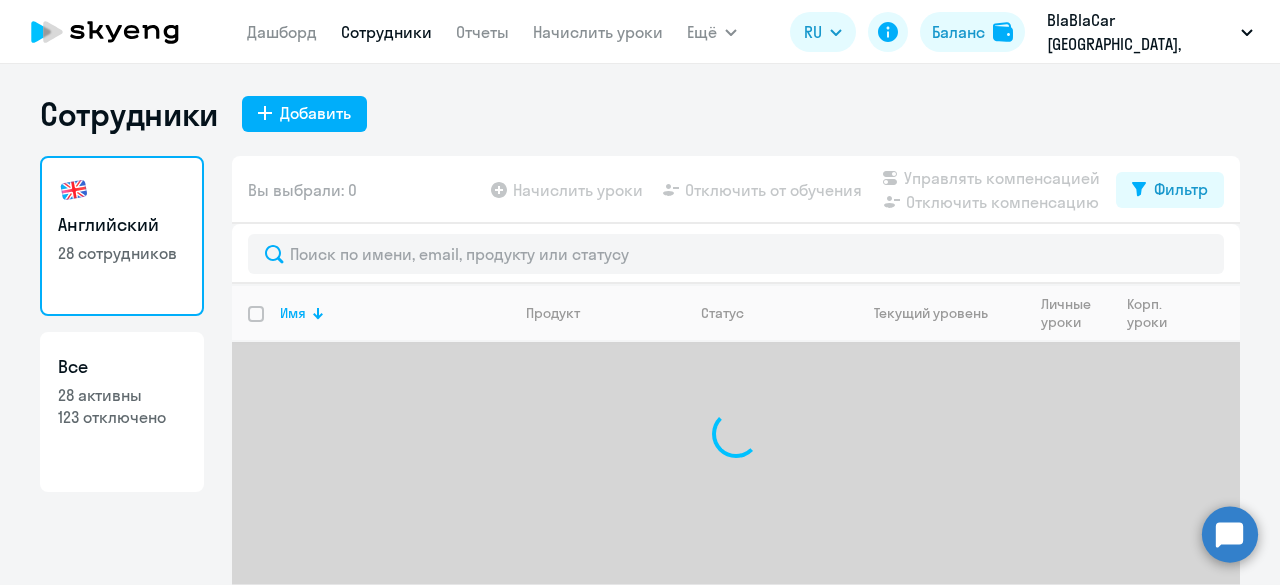 scroll, scrollTop: 54, scrollLeft: 0, axis: vertical 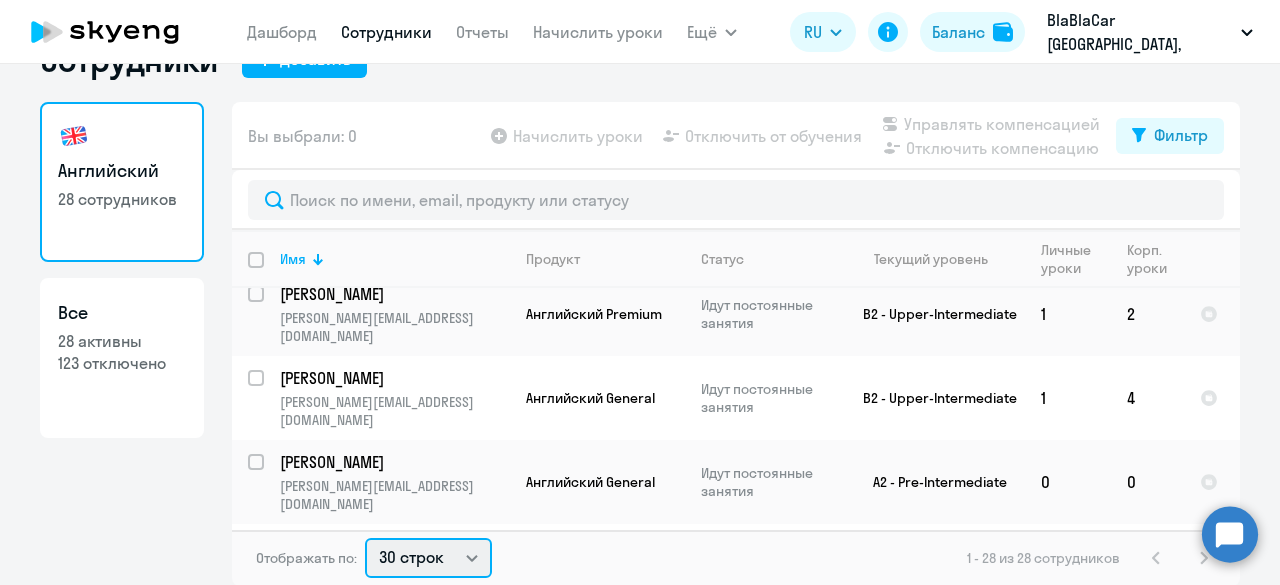 click on "30 строк   50 строк   100 строк" 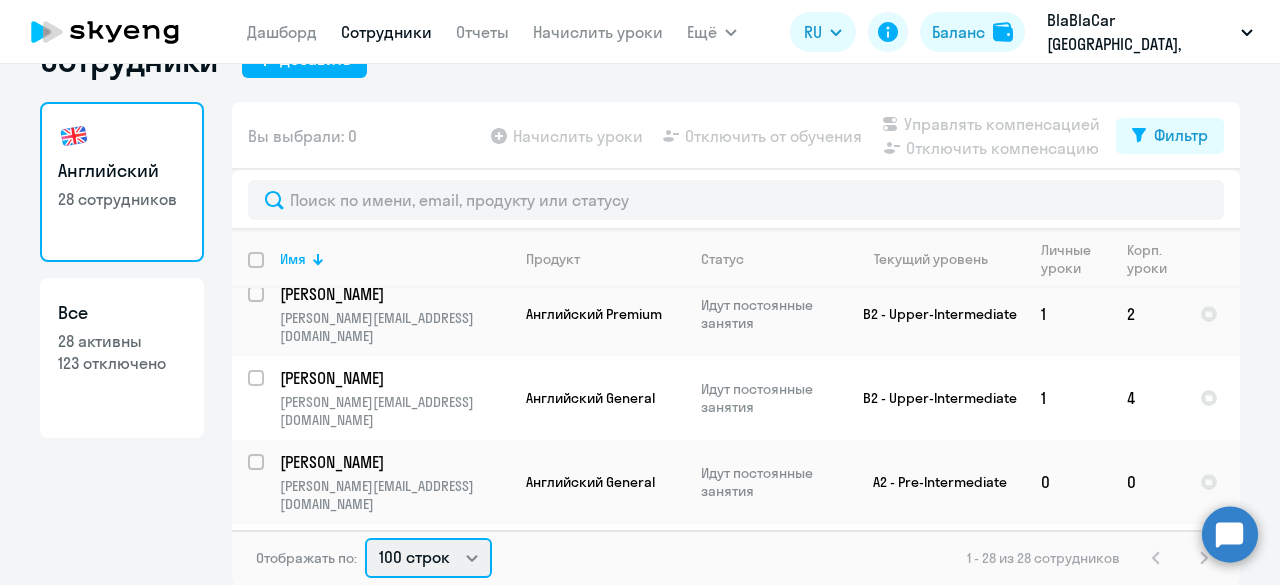 click on "30 строк   50 строк   100 строк" 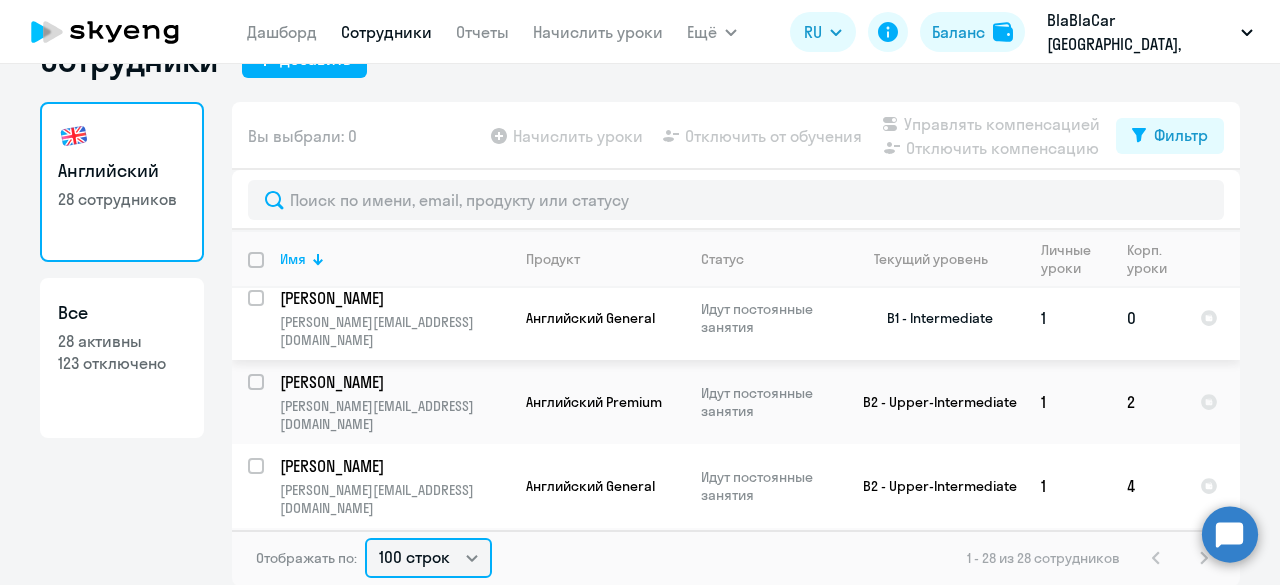 scroll, scrollTop: 0, scrollLeft: 0, axis: both 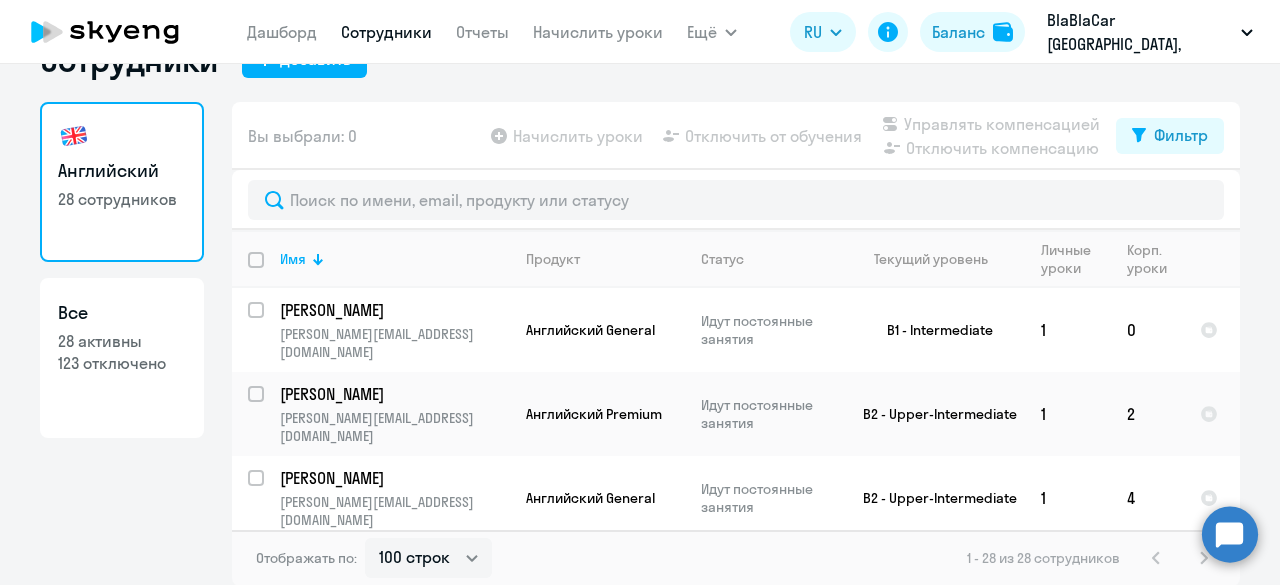 click at bounding box center [268, 272] 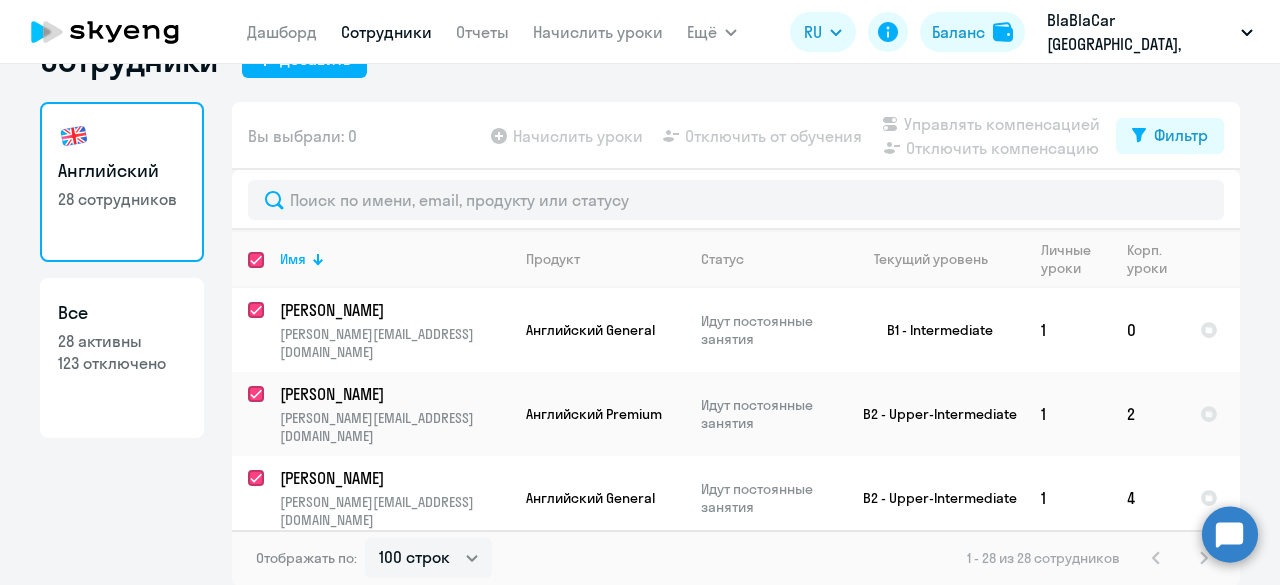 checkbox on "true" 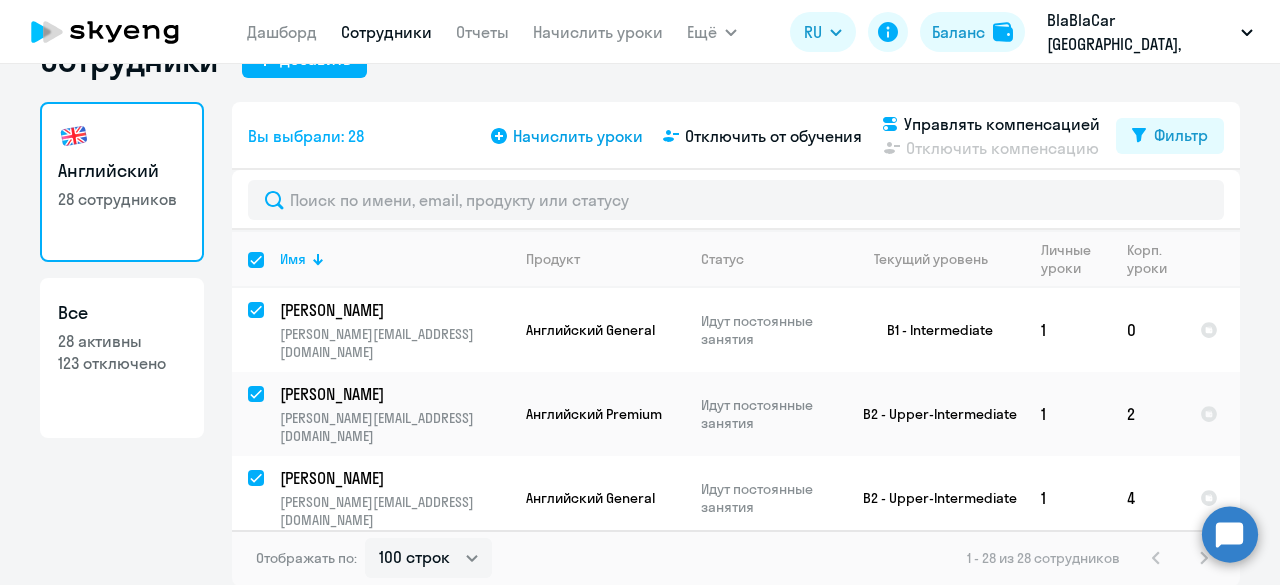 click on "Начислить уроки" 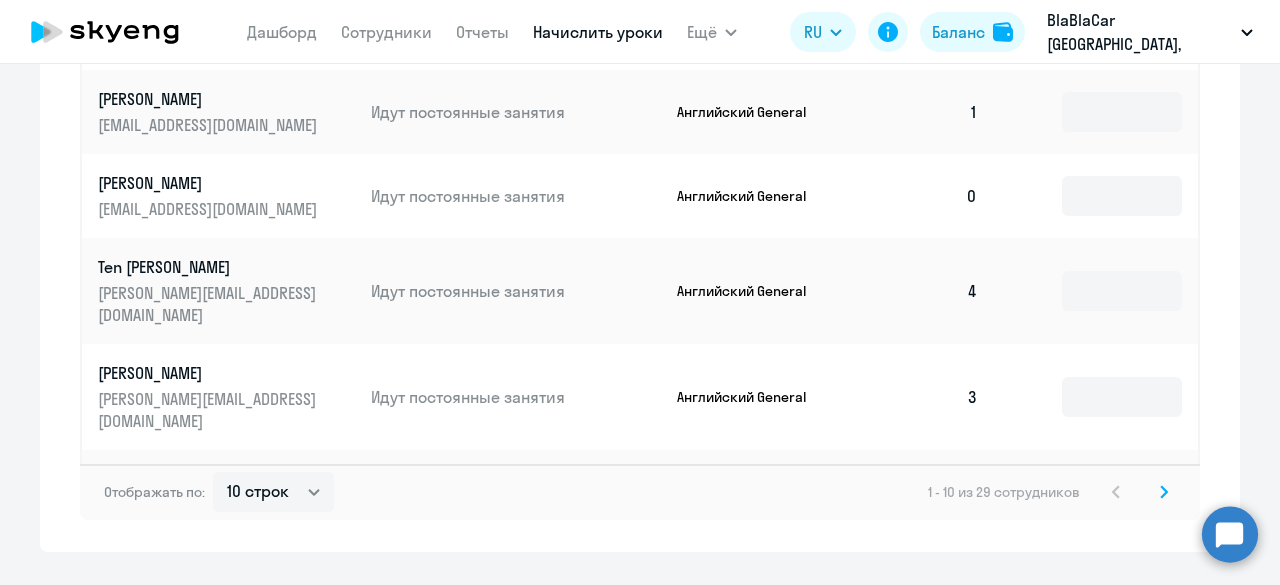 scroll, scrollTop: 1478, scrollLeft: 0, axis: vertical 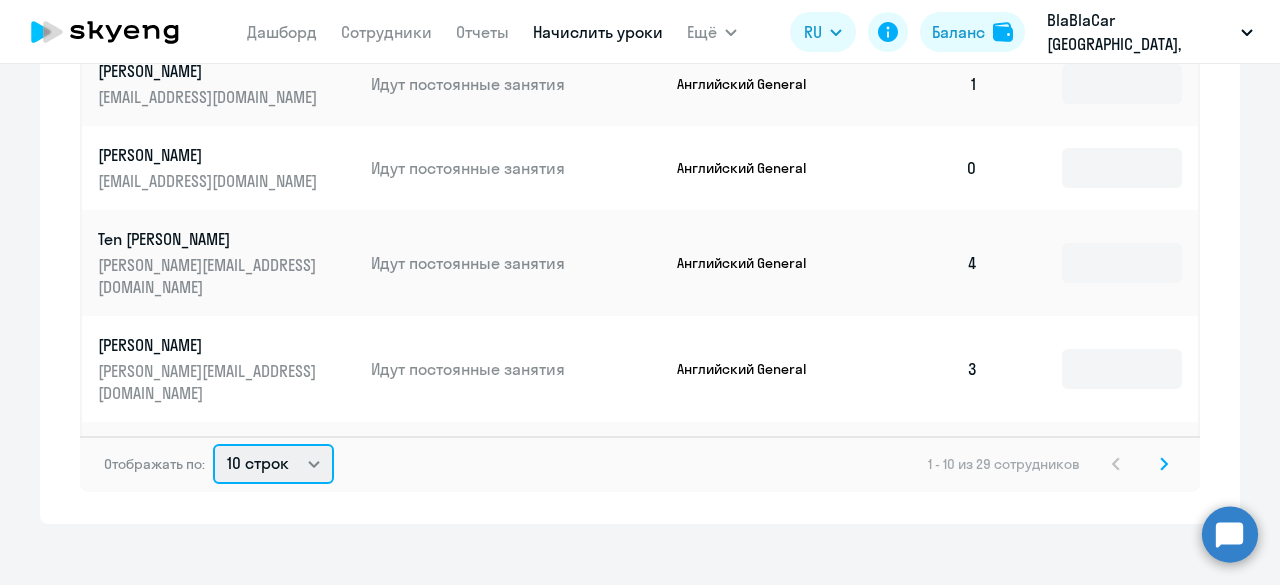 click on "10 строк   30 строк   50 строк" 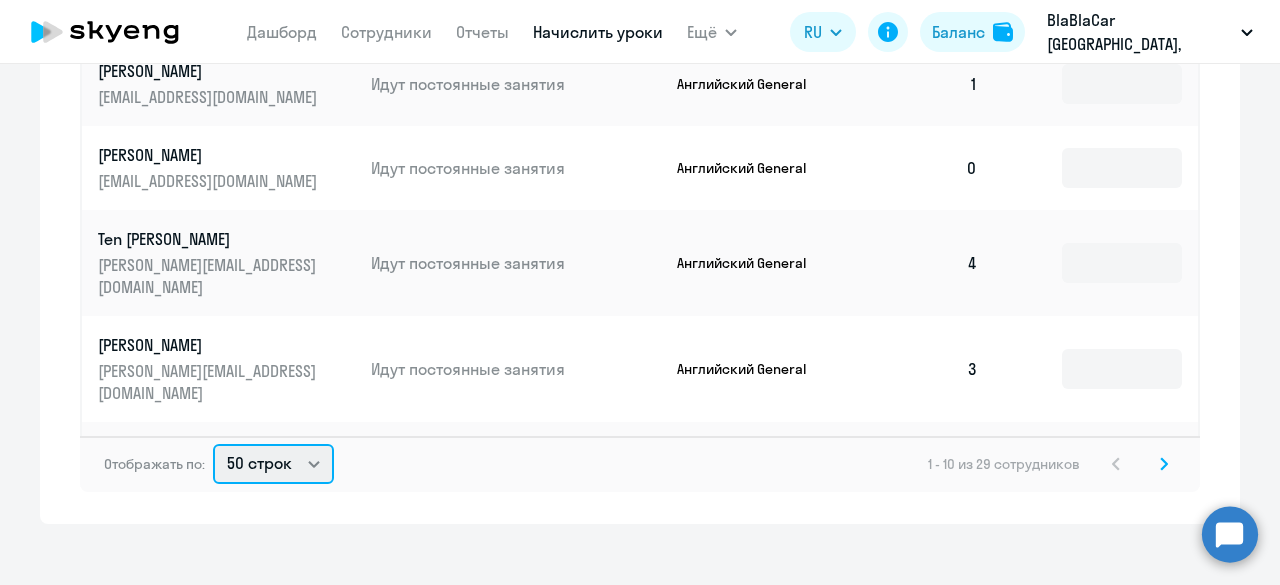 click on "10 строк   30 строк   50 строк" 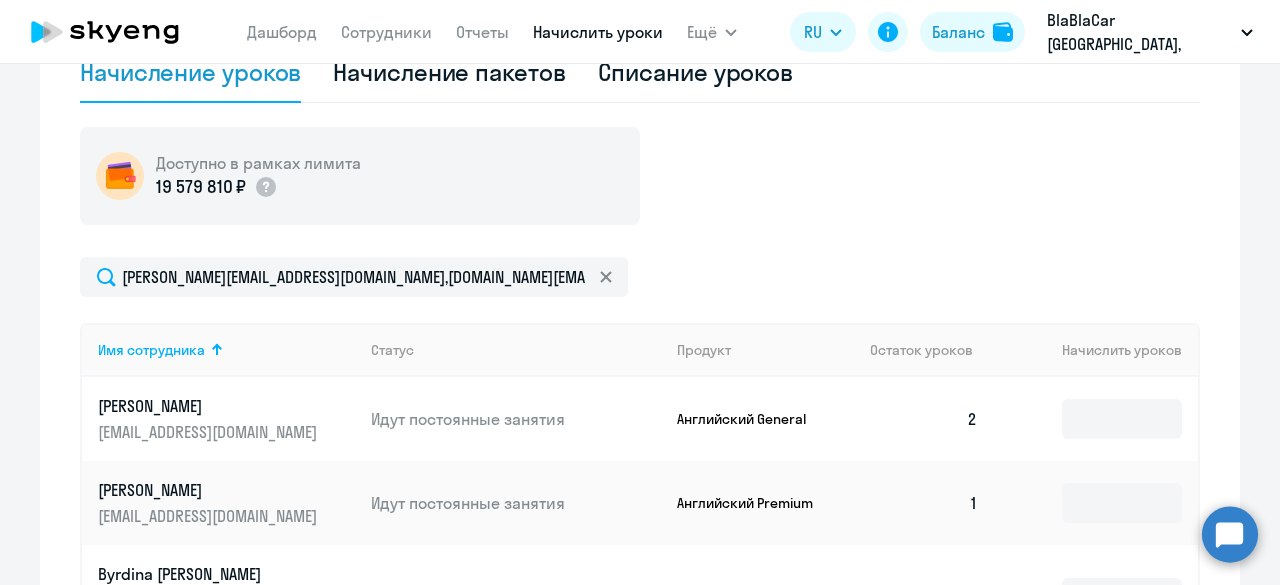 scroll, scrollTop: 678, scrollLeft: 0, axis: vertical 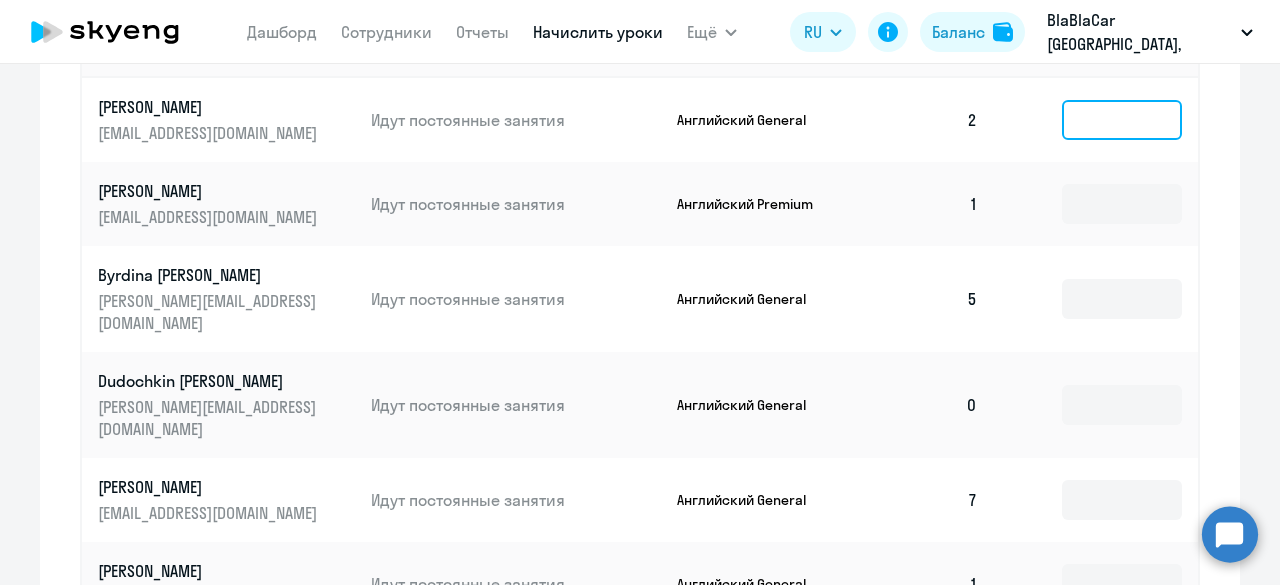 click 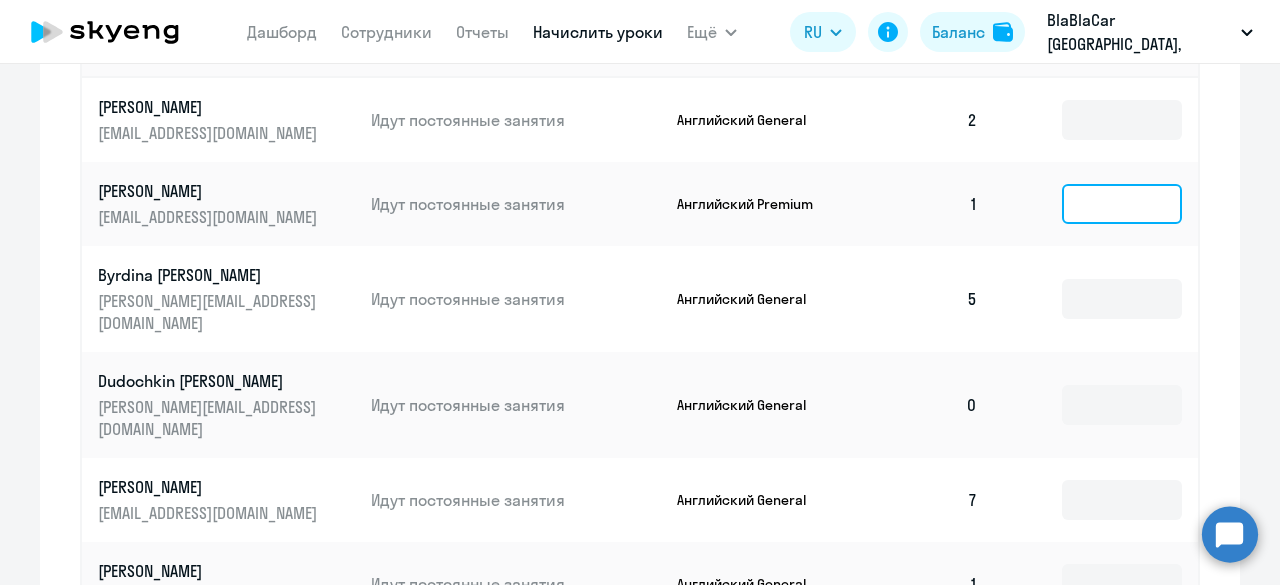click 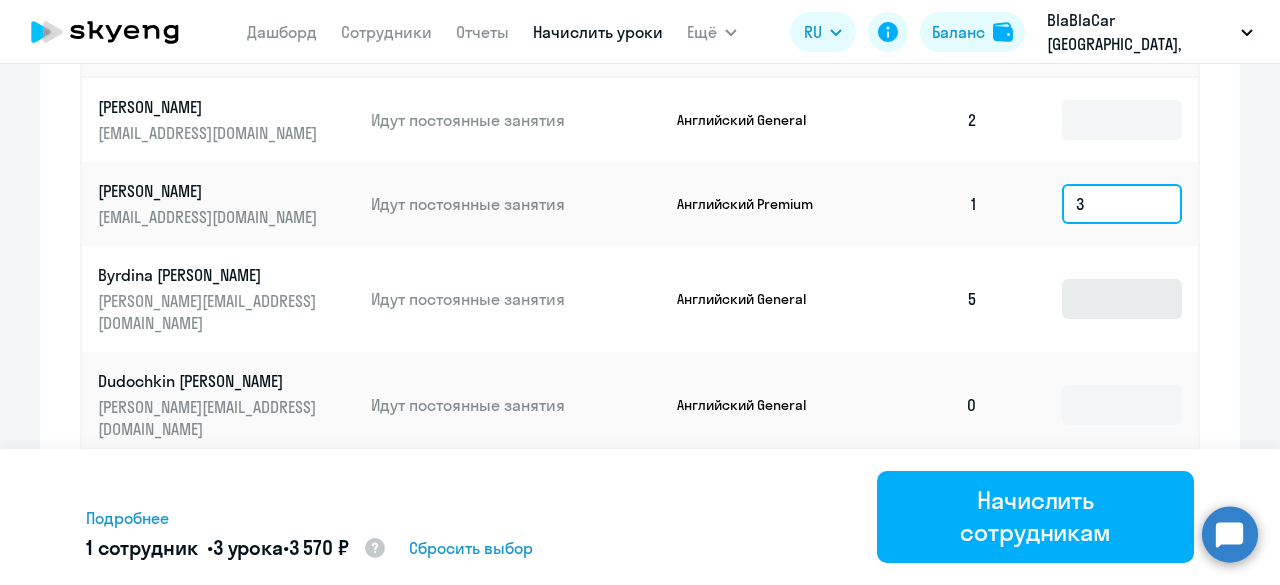 type on "3" 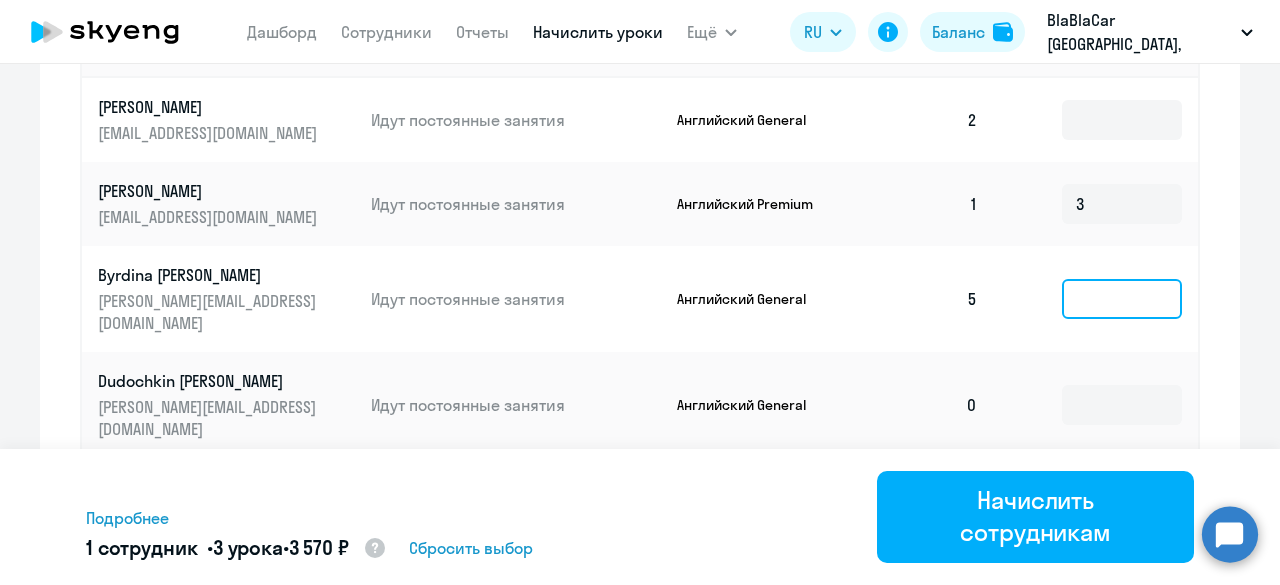 click 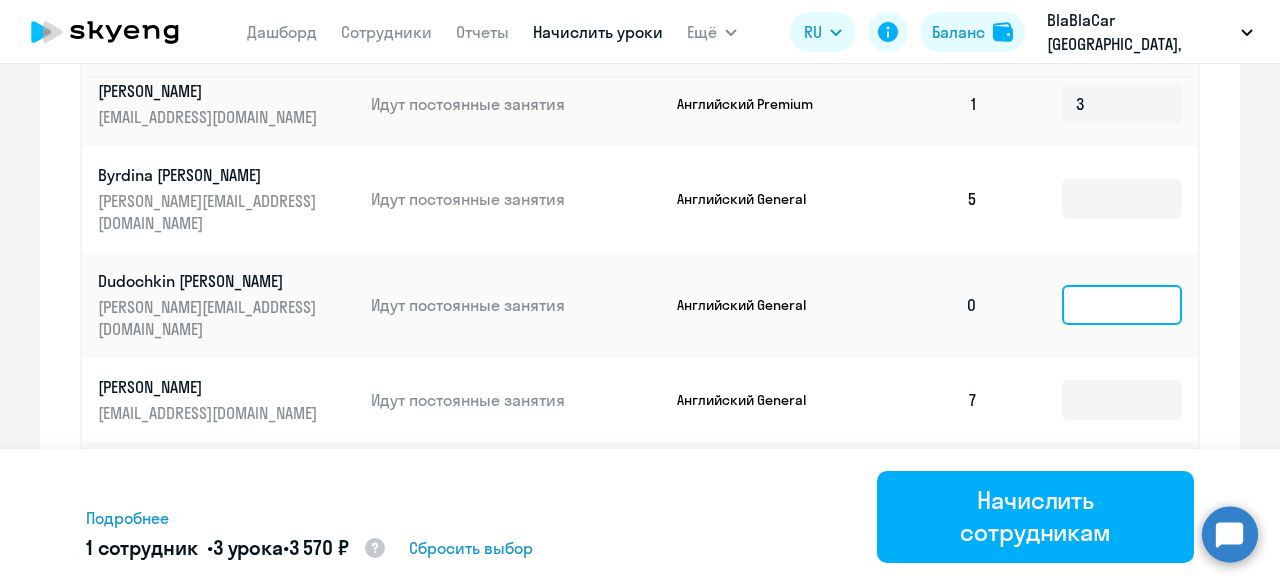 click 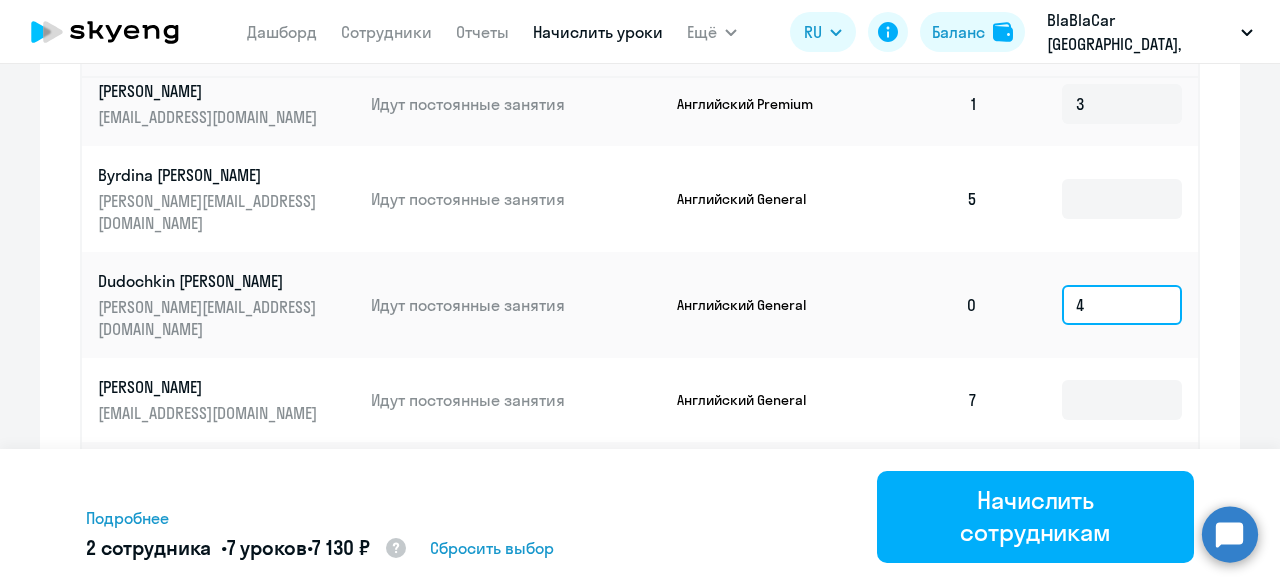 scroll, scrollTop: 200, scrollLeft: 0, axis: vertical 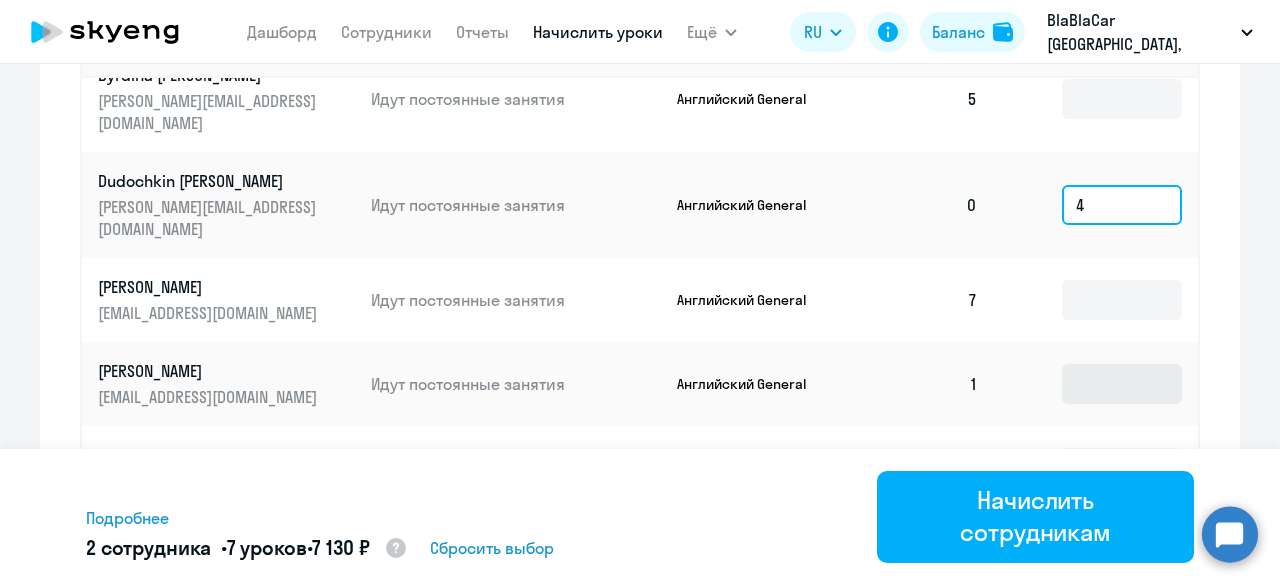type on "4" 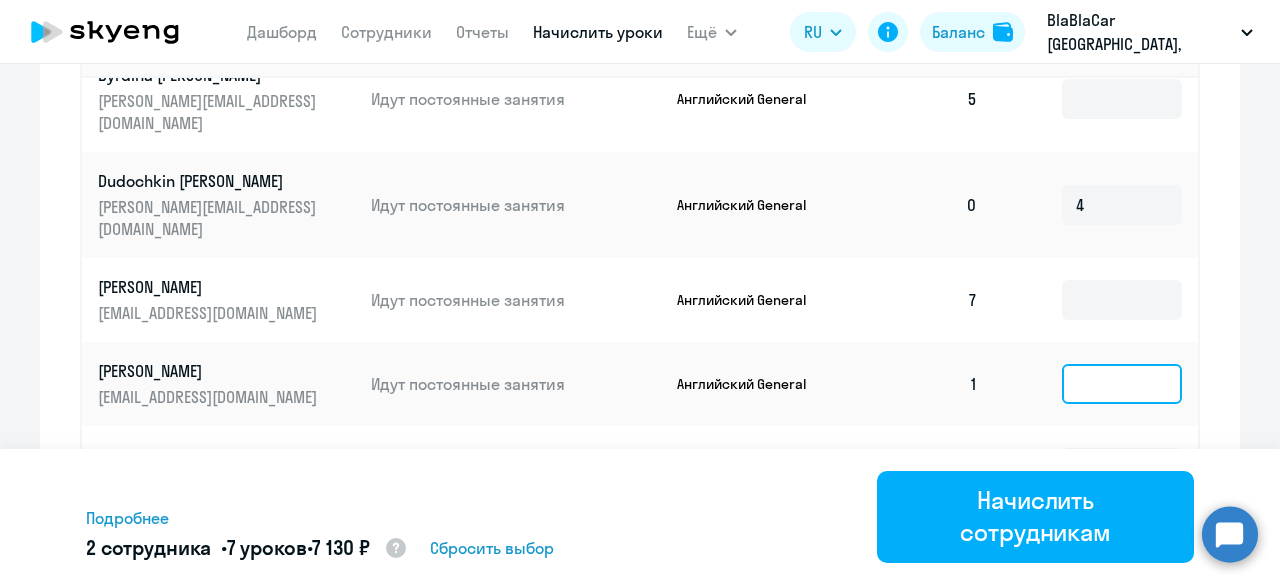 click 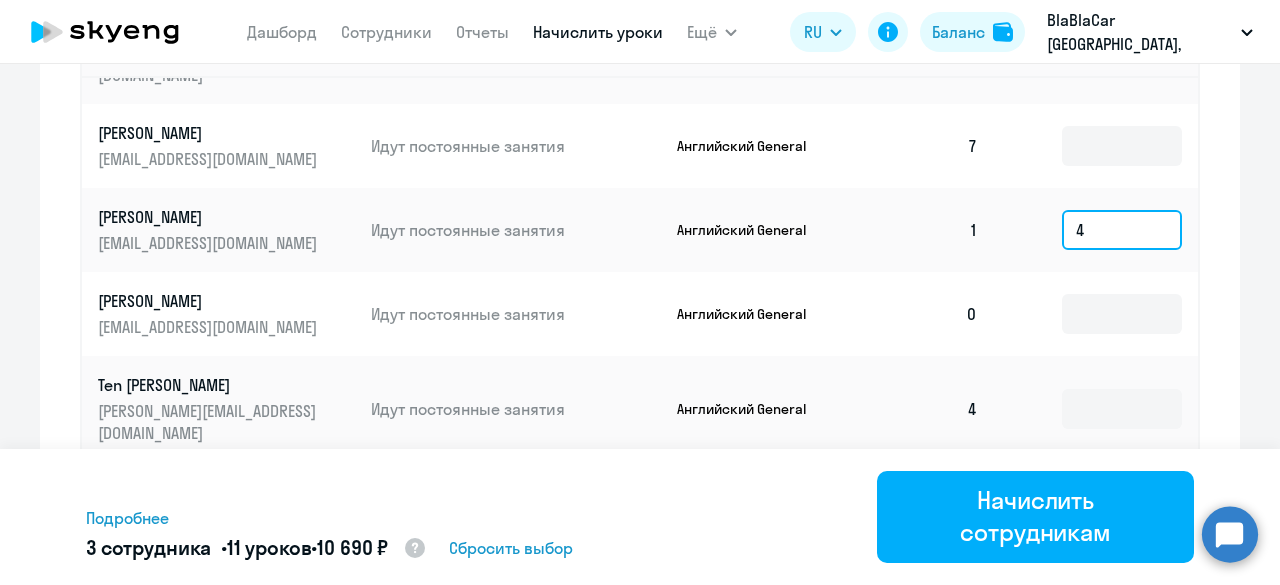 scroll, scrollTop: 400, scrollLeft: 0, axis: vertical 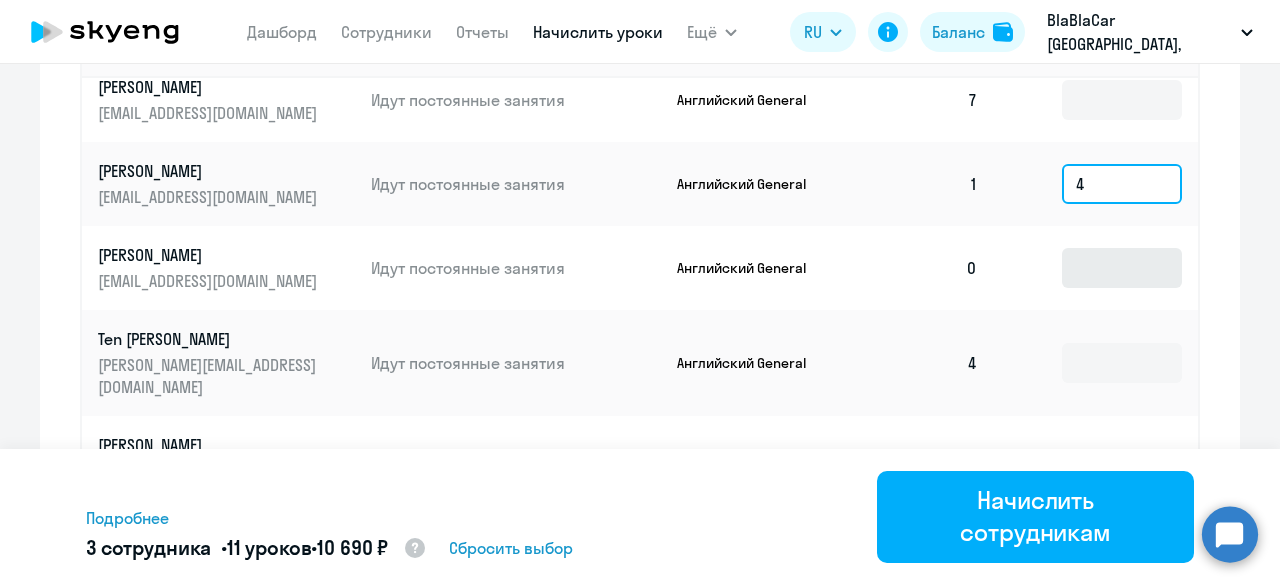 type on "4" 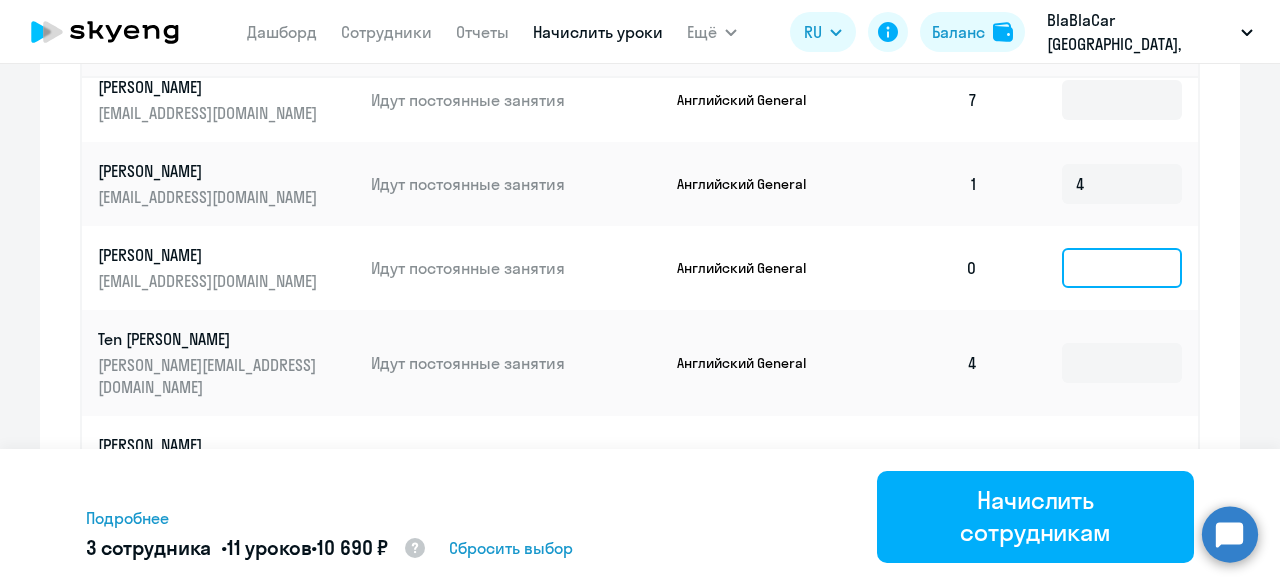 click 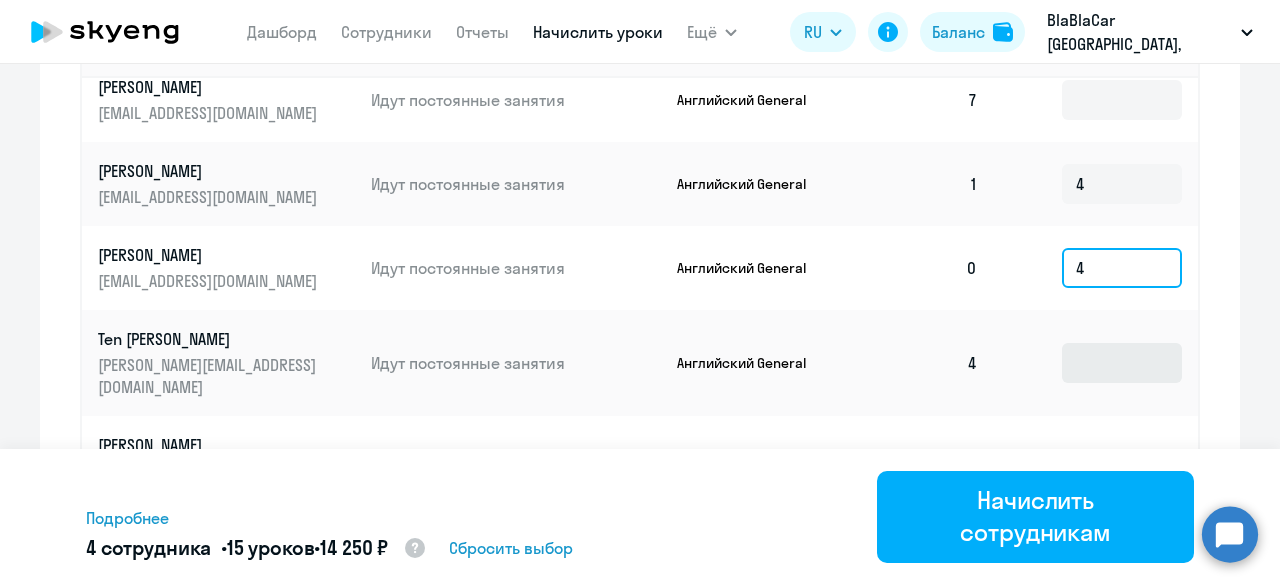 scroll, scrollTop: 500, scrollLeft: 0, axis: vertical 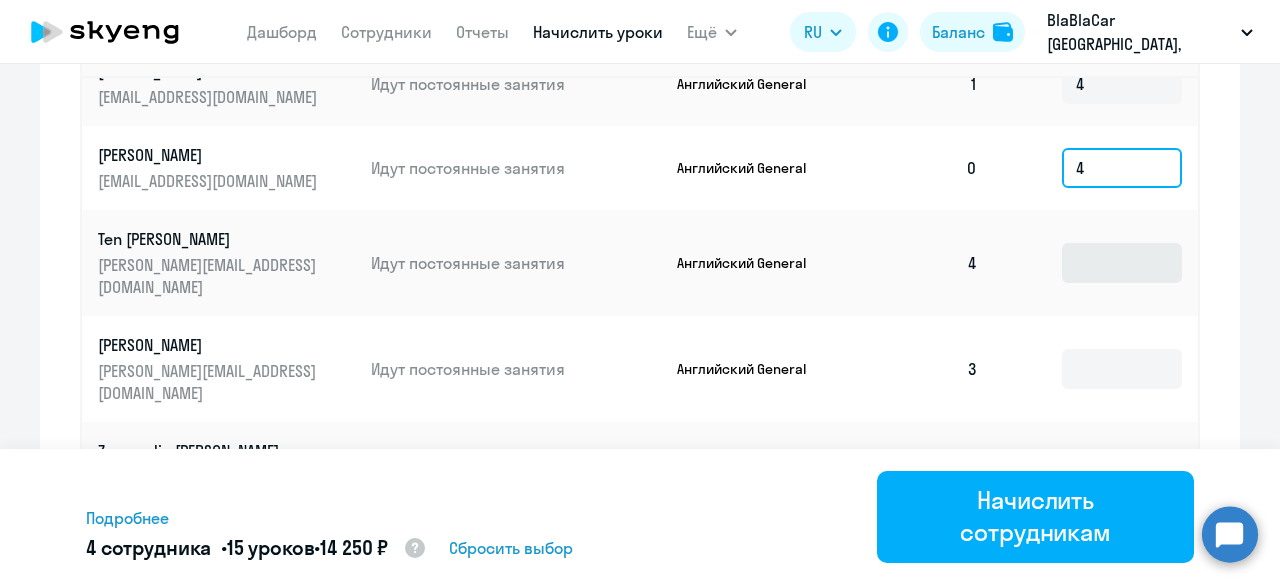 type on "4" 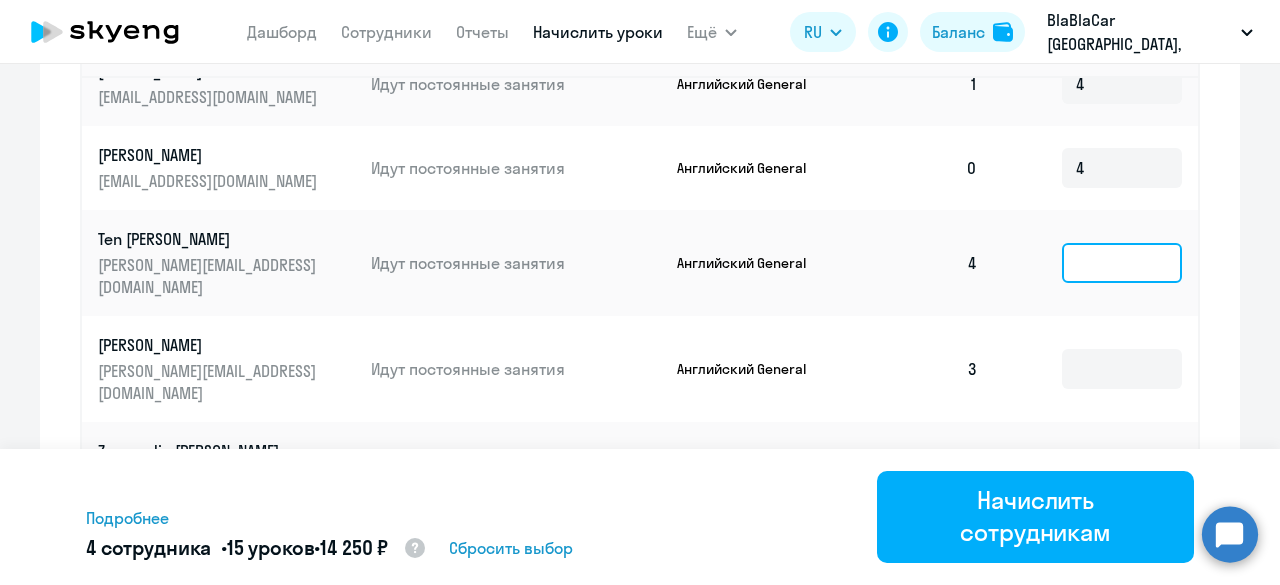 click 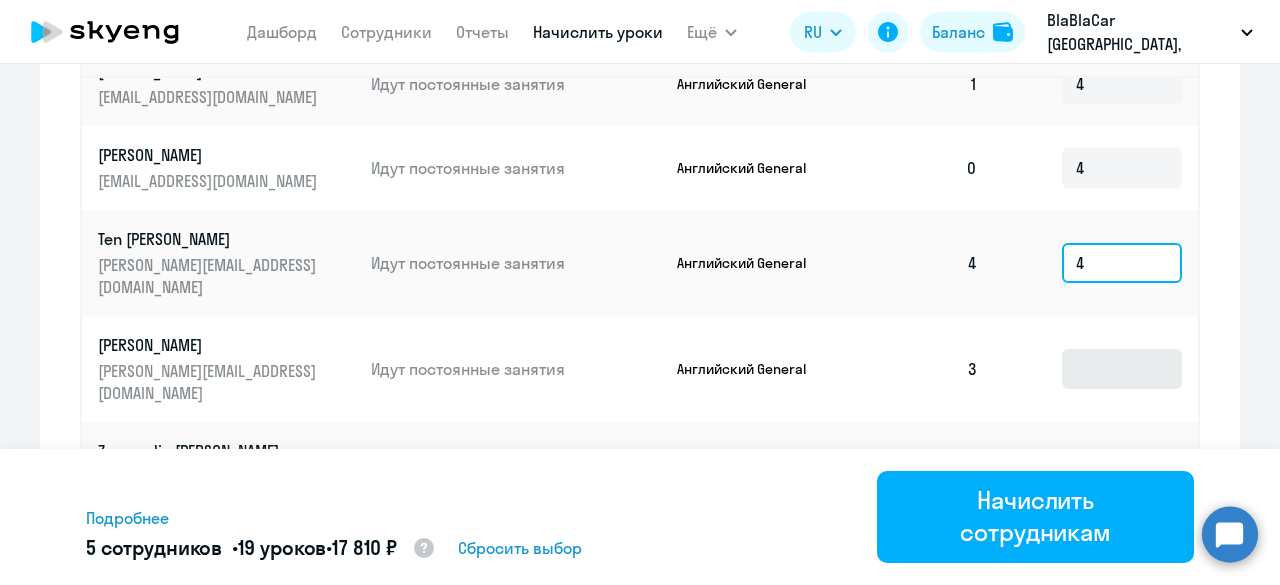 type on "4" 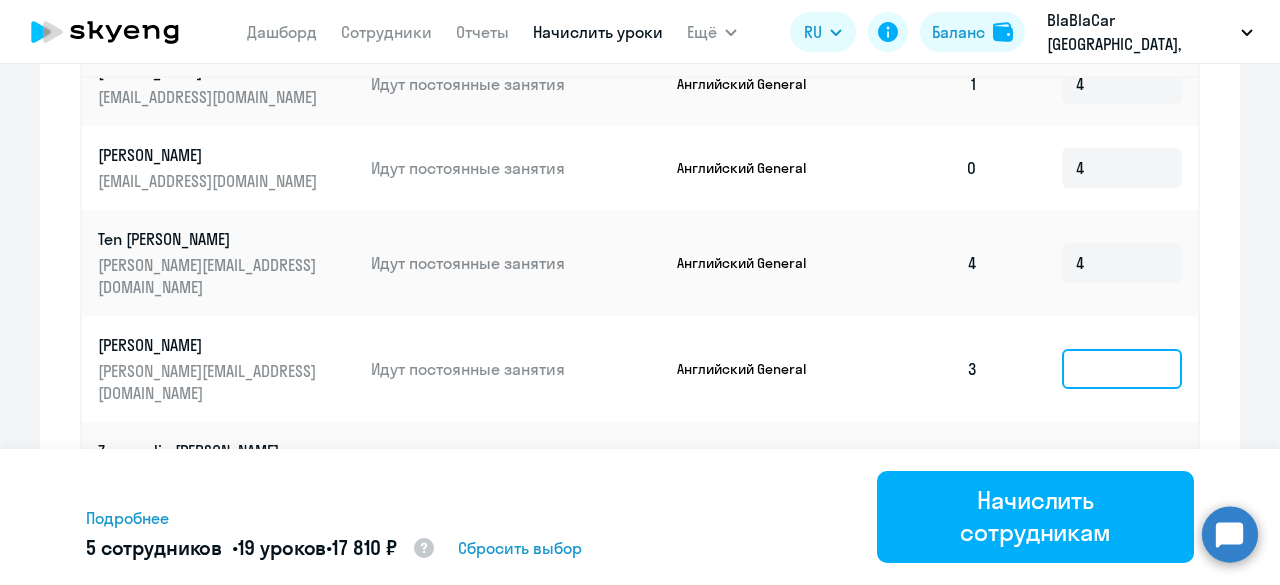 click 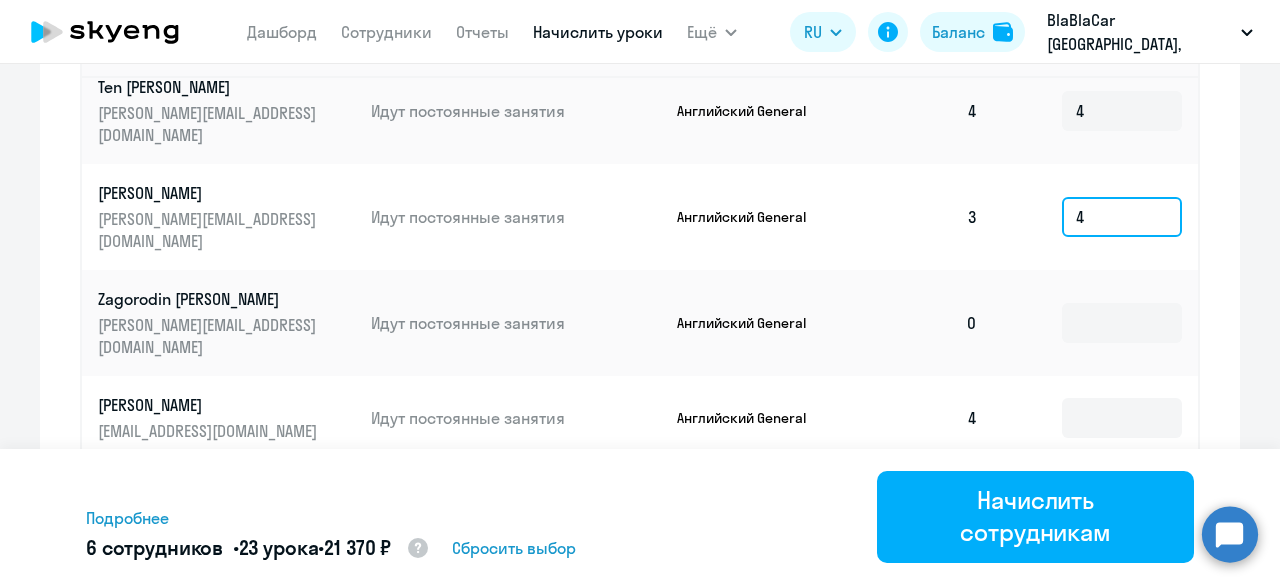 scroll, scrollTop: 700, scrollLeft: 0, axis: vertical 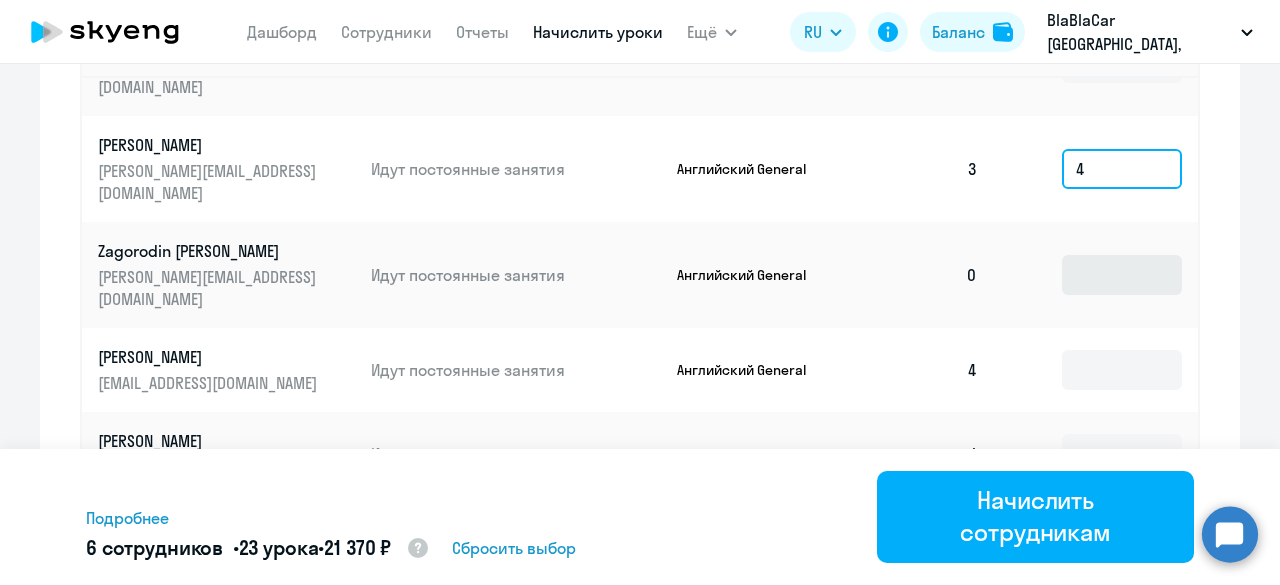 type on "4" 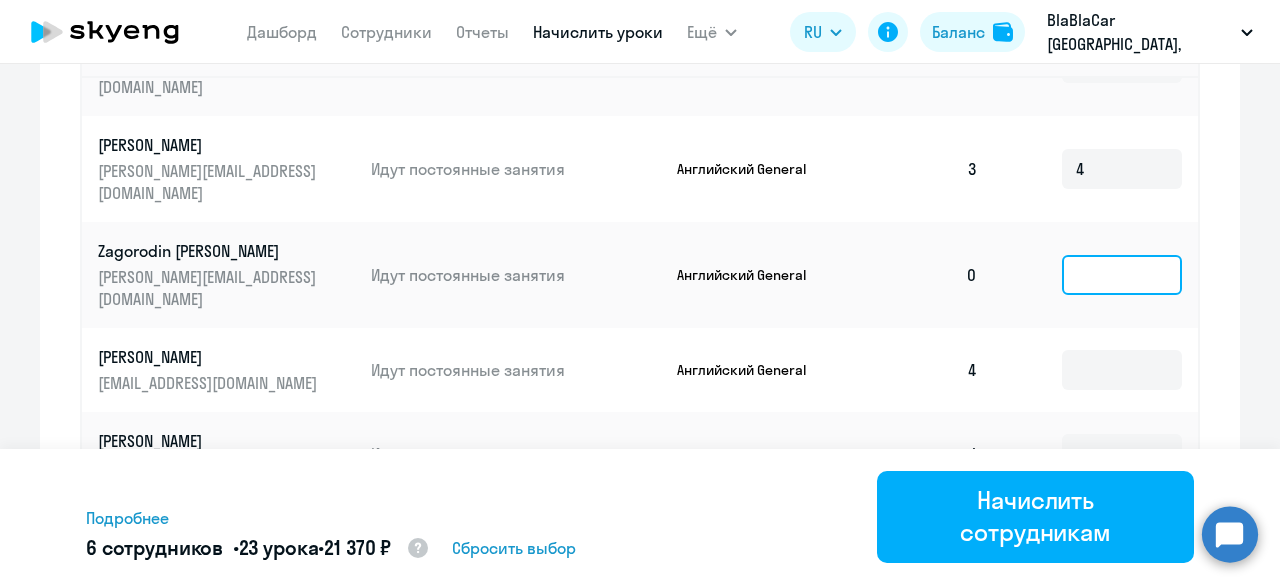 click 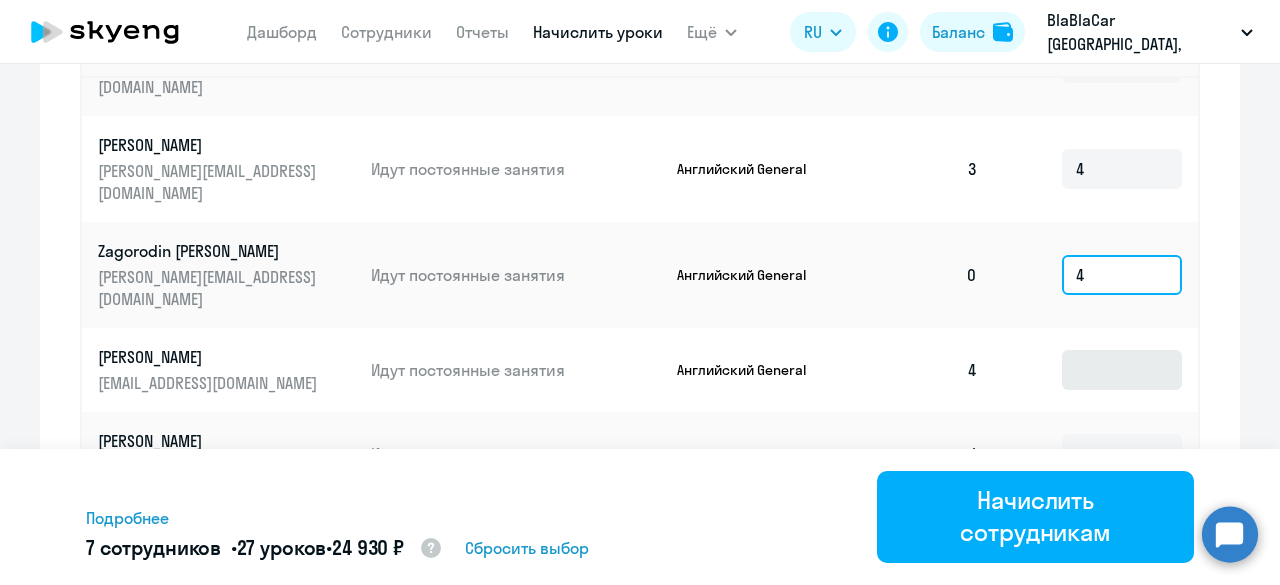 type on "4" 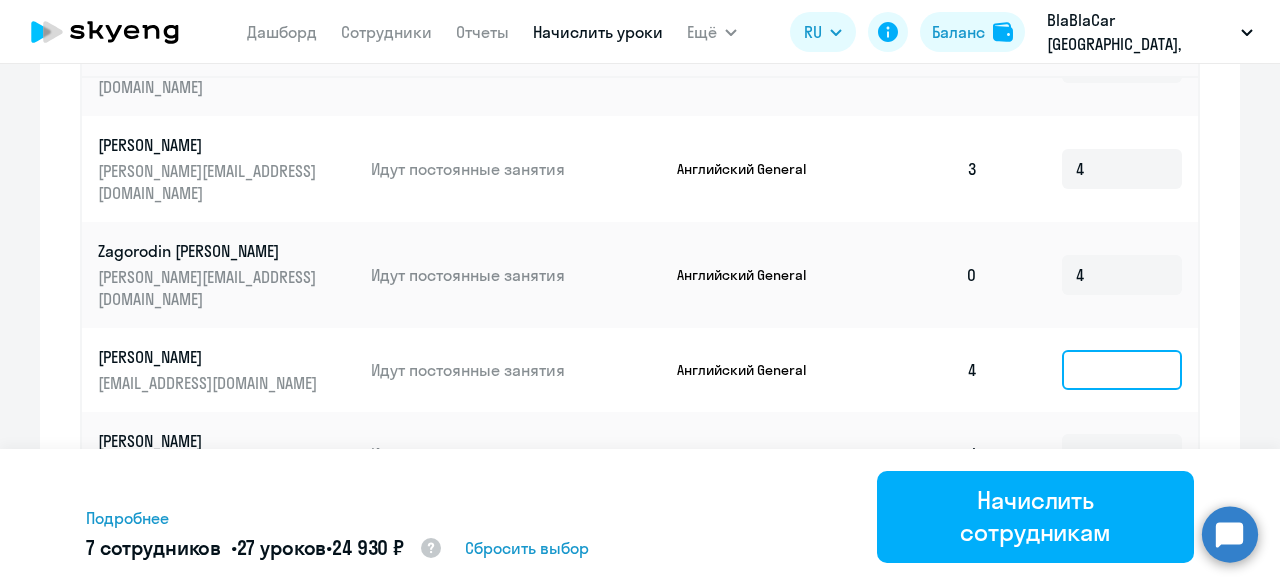 click 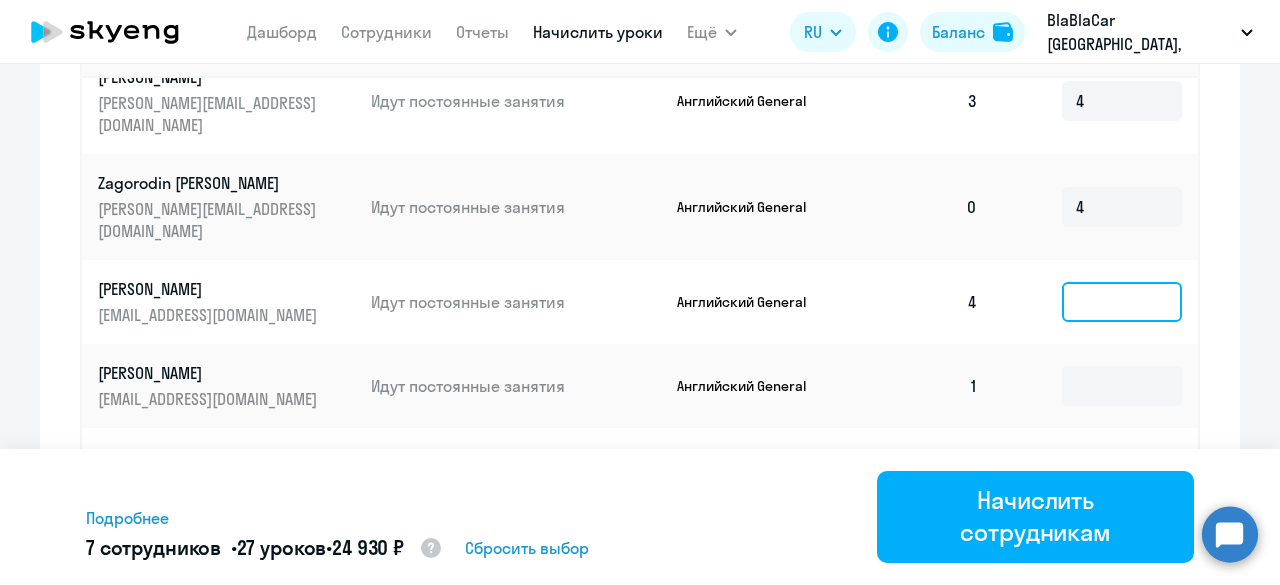 scroll, scrollTop: 800, scrollLeft: 0, axis: vertical 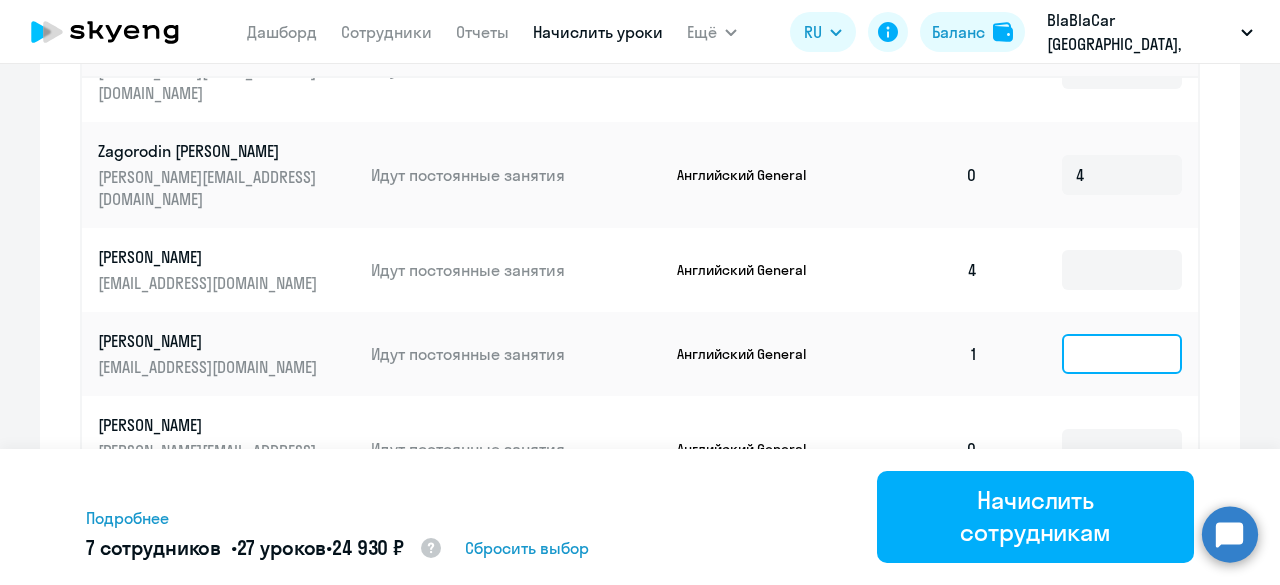 click 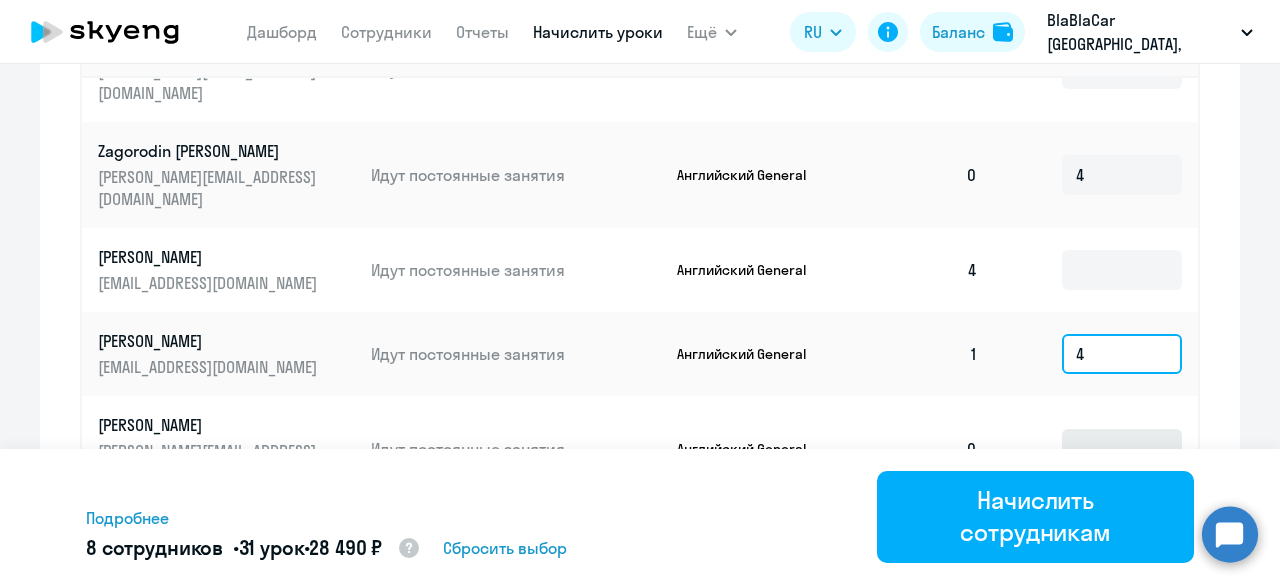 type on "4" 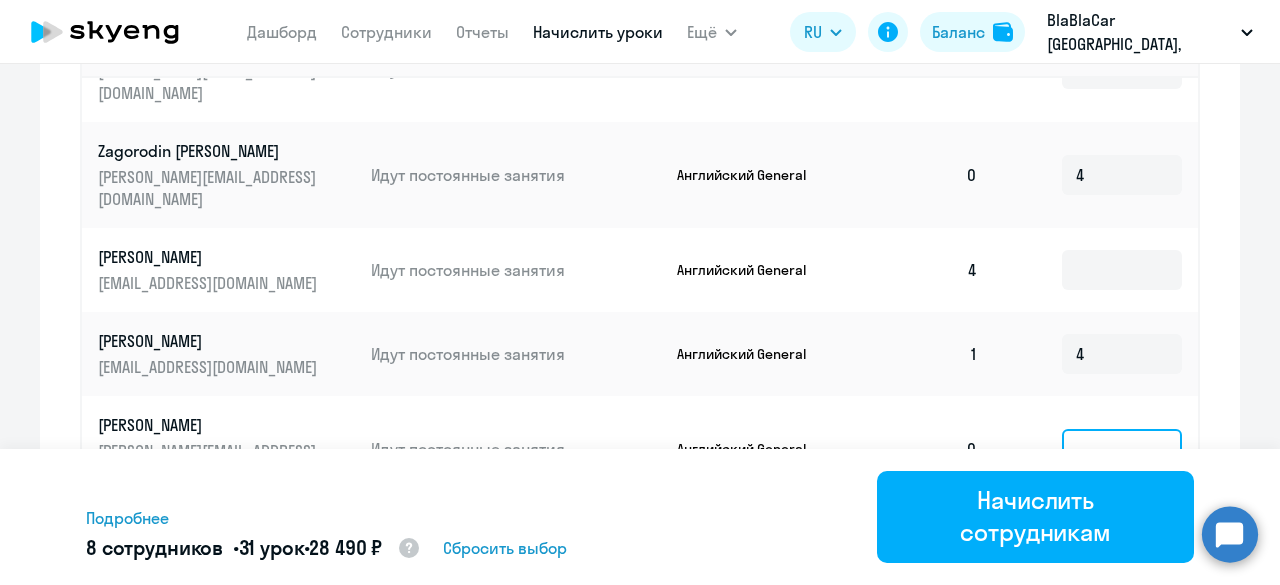 click 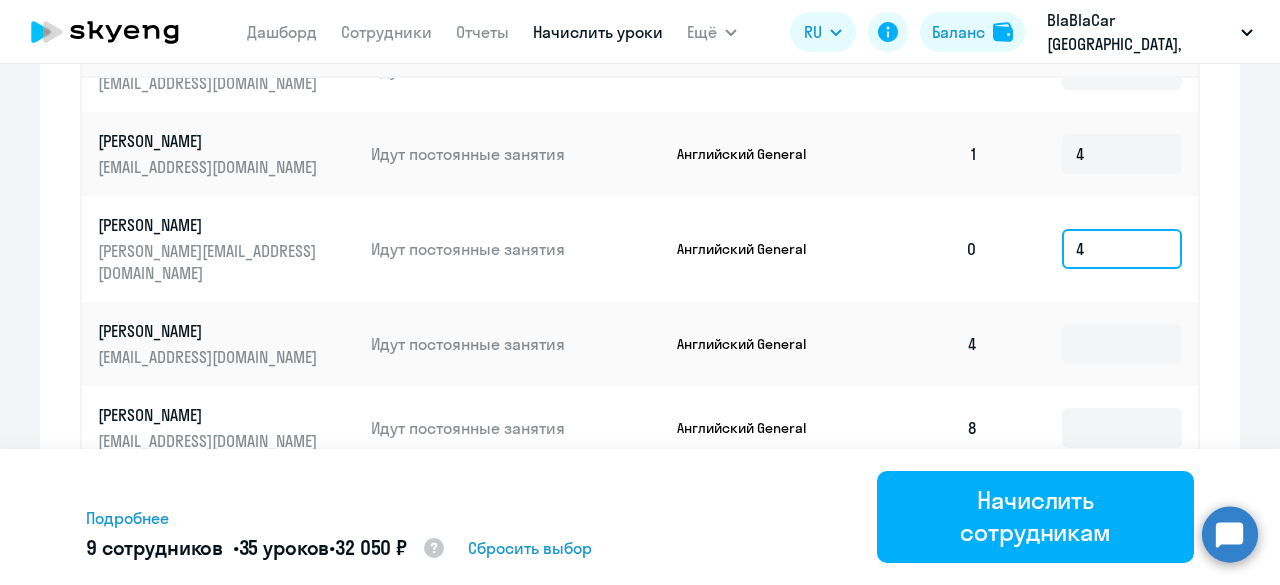 scroll, scrollTop: 1100, scrollLeft: 0, axis: vertical 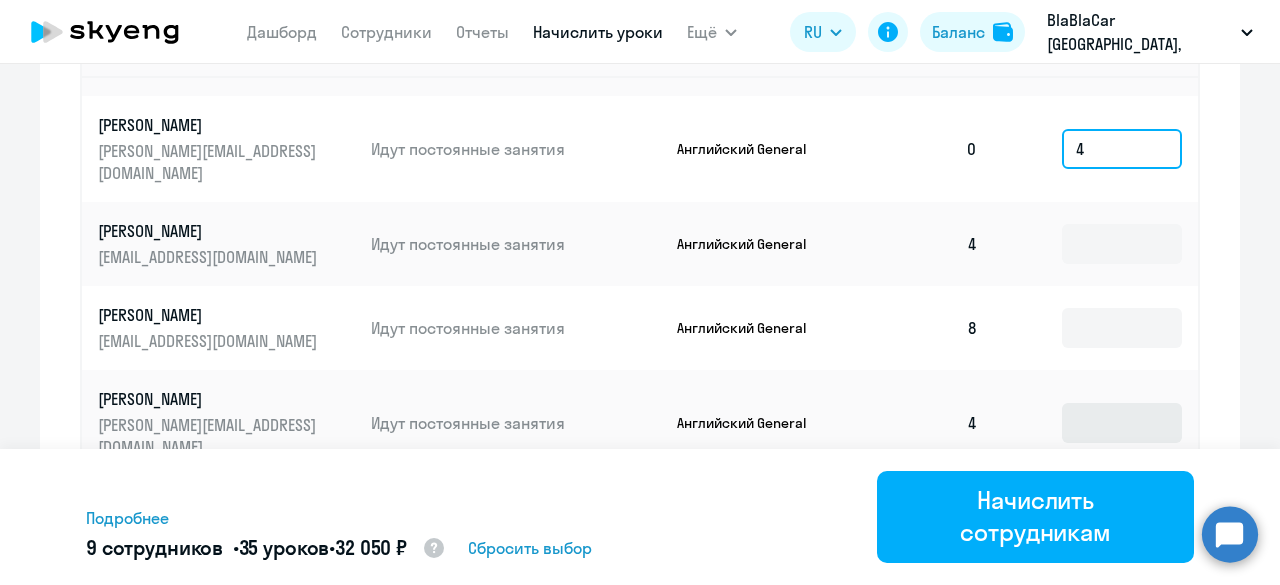 type on "4" 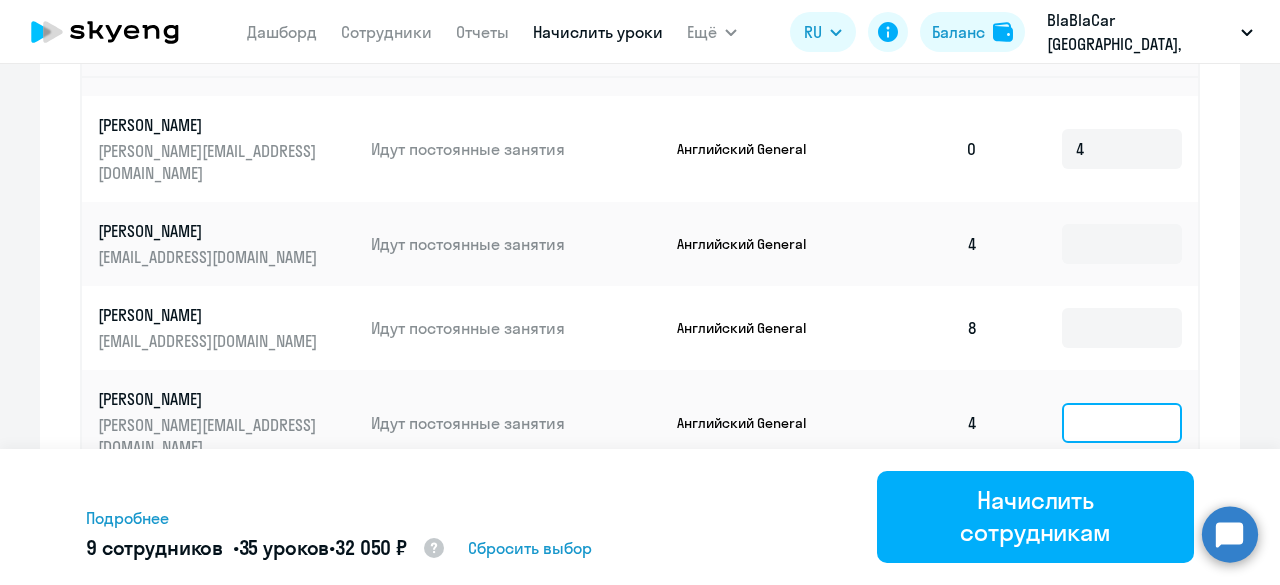 click 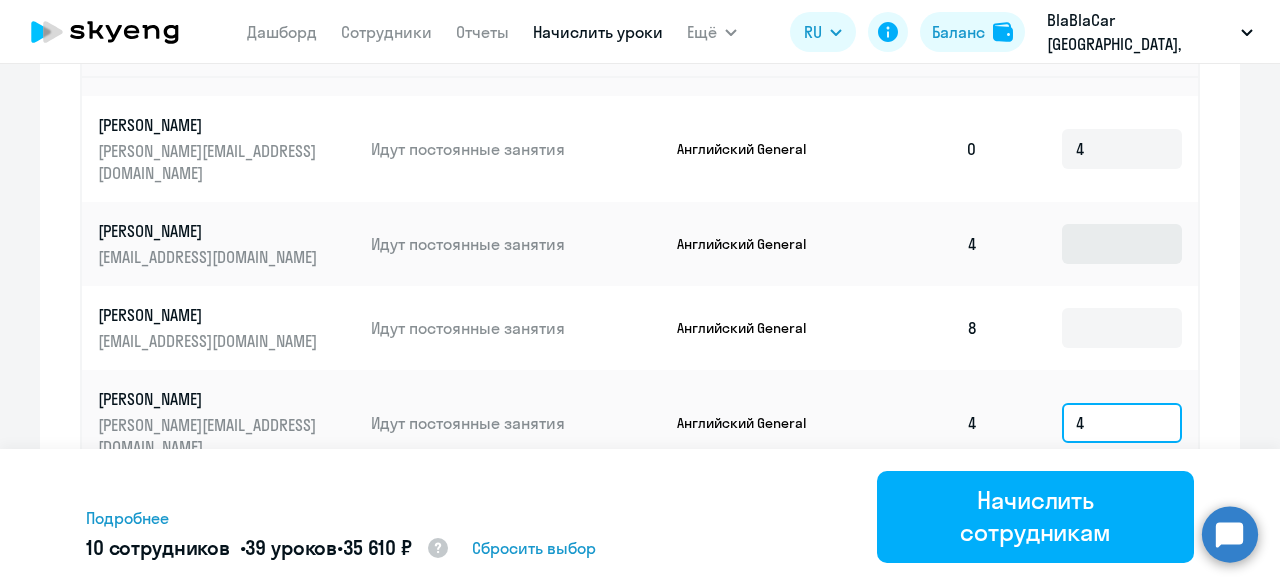 type on "4" 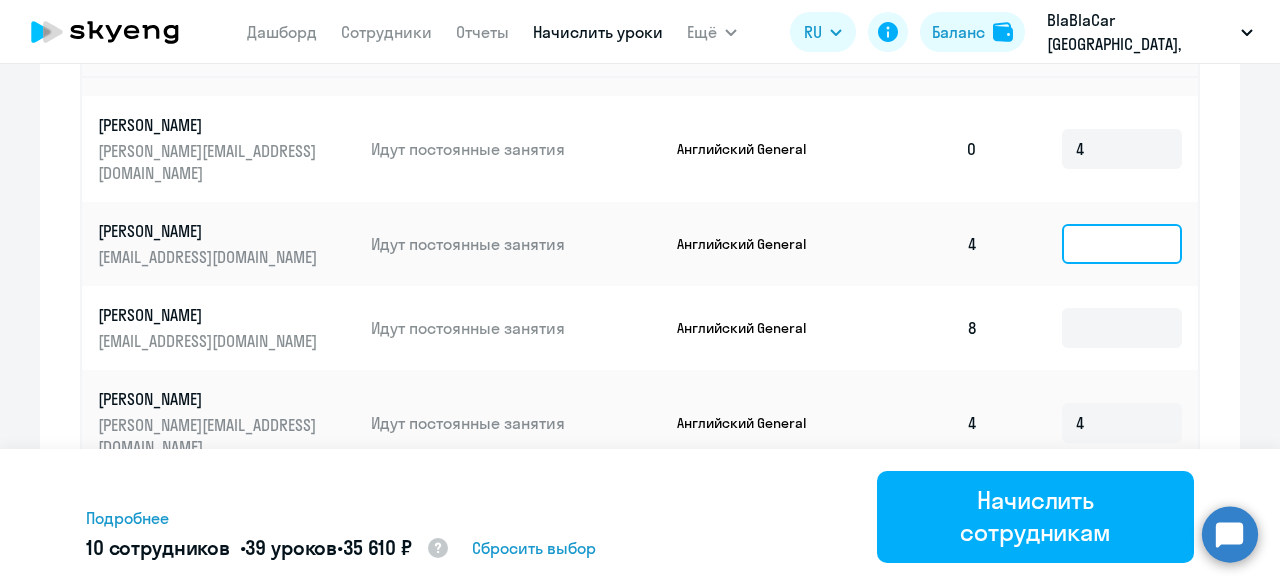 click 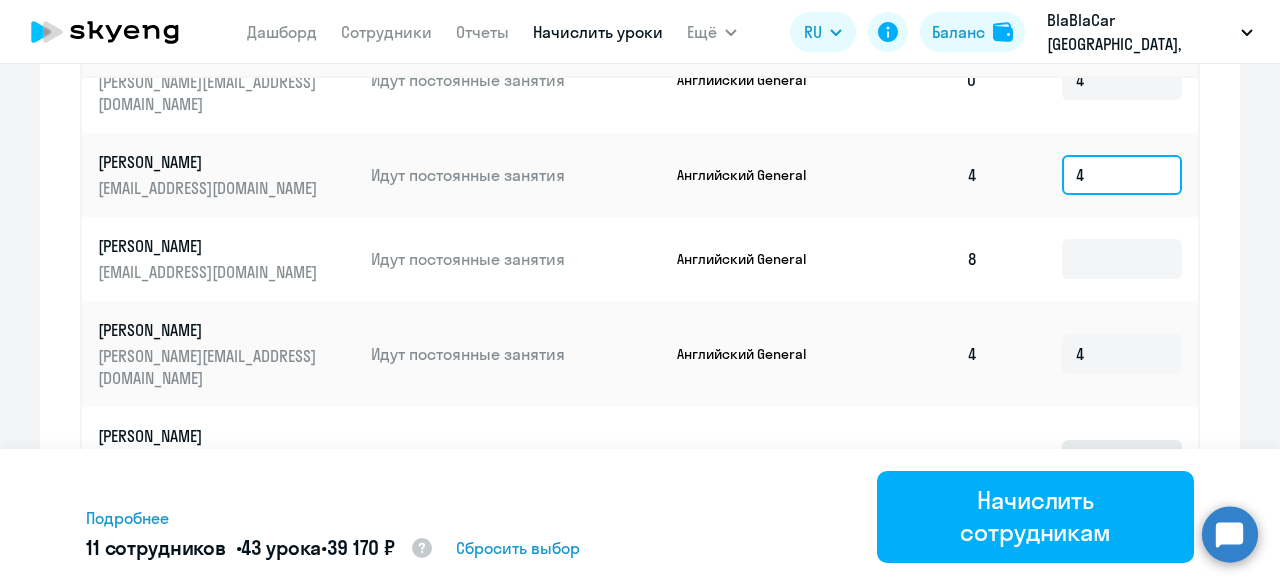 scroll, scrollTop: 1200, scrollLeft: 0, axis: vertical 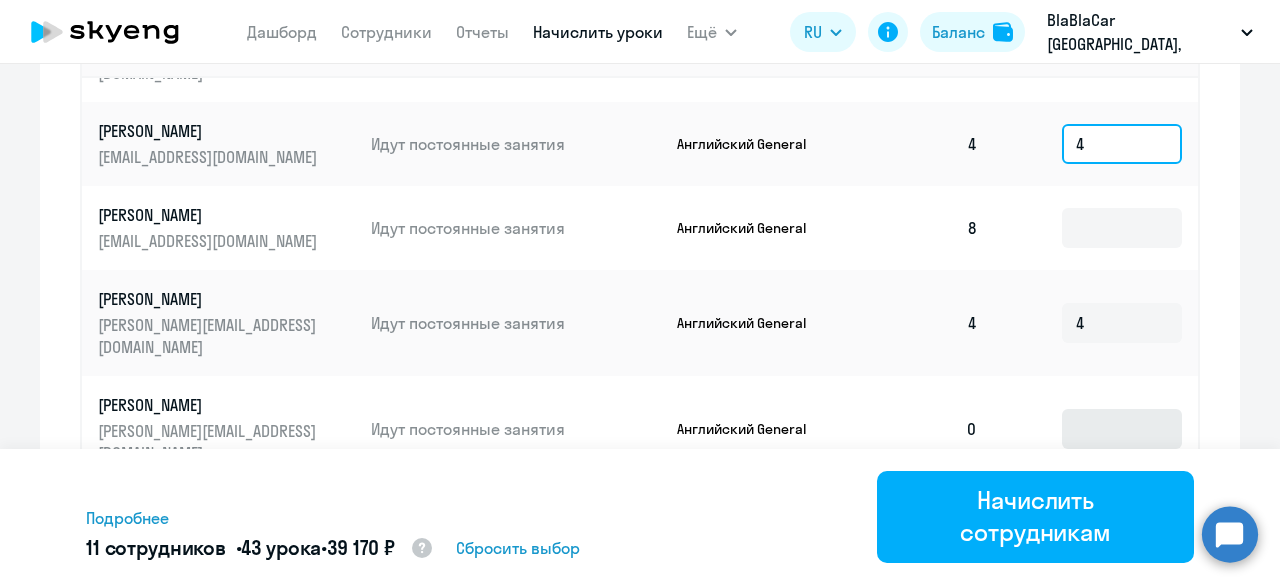 type on "4" 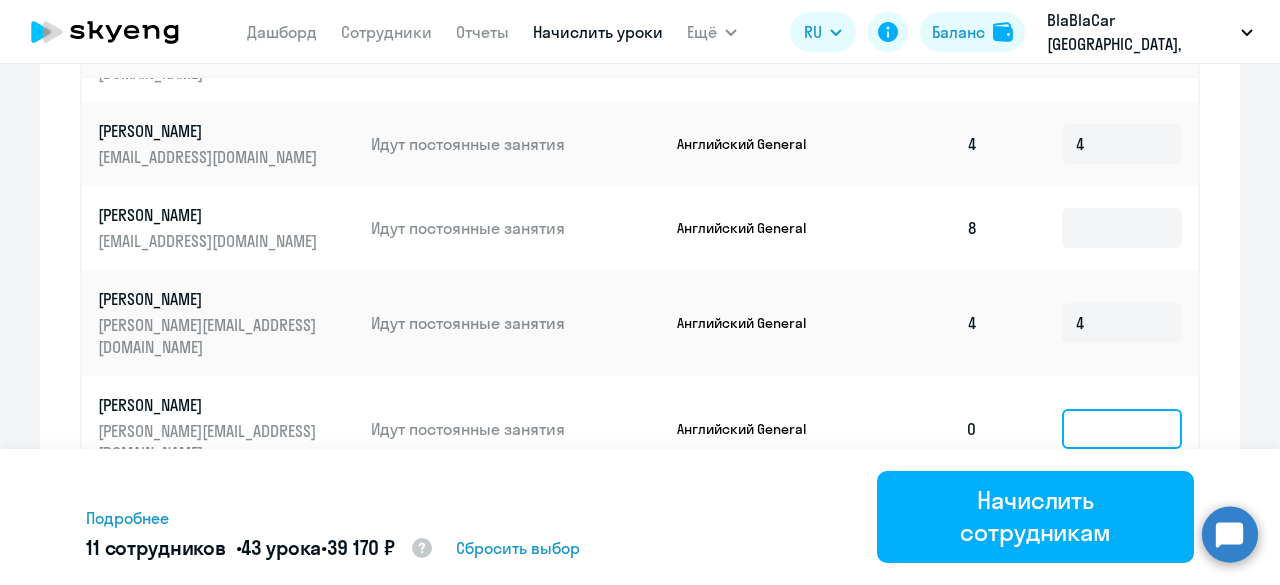click 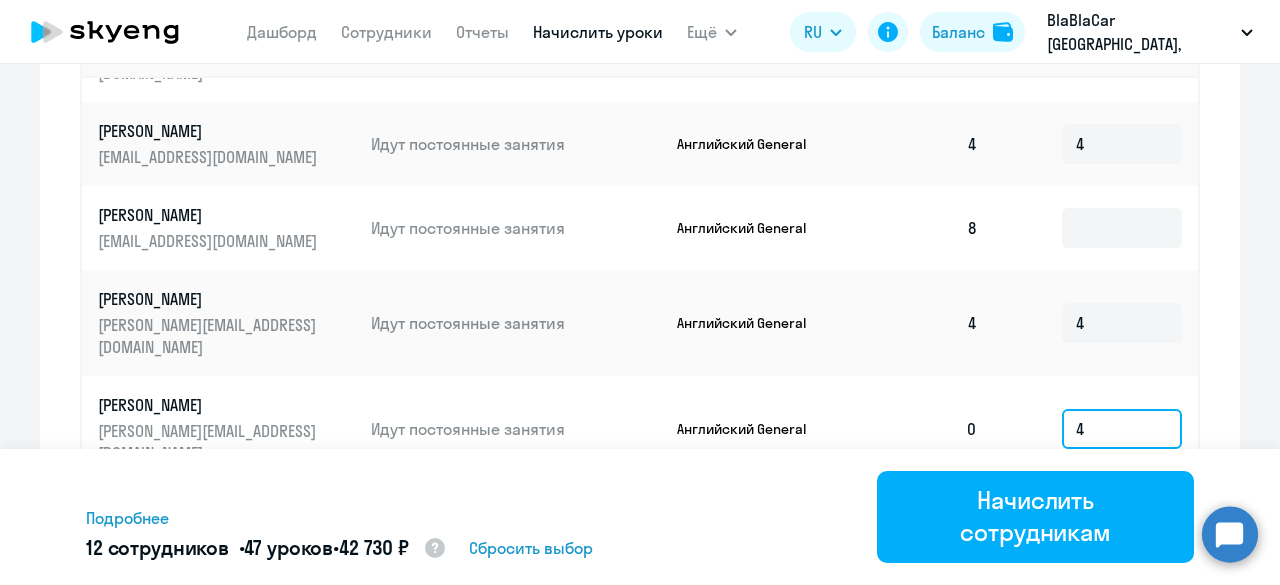 scroll, scrollTop: 1100, scrollLeft: 0, axis: vertical 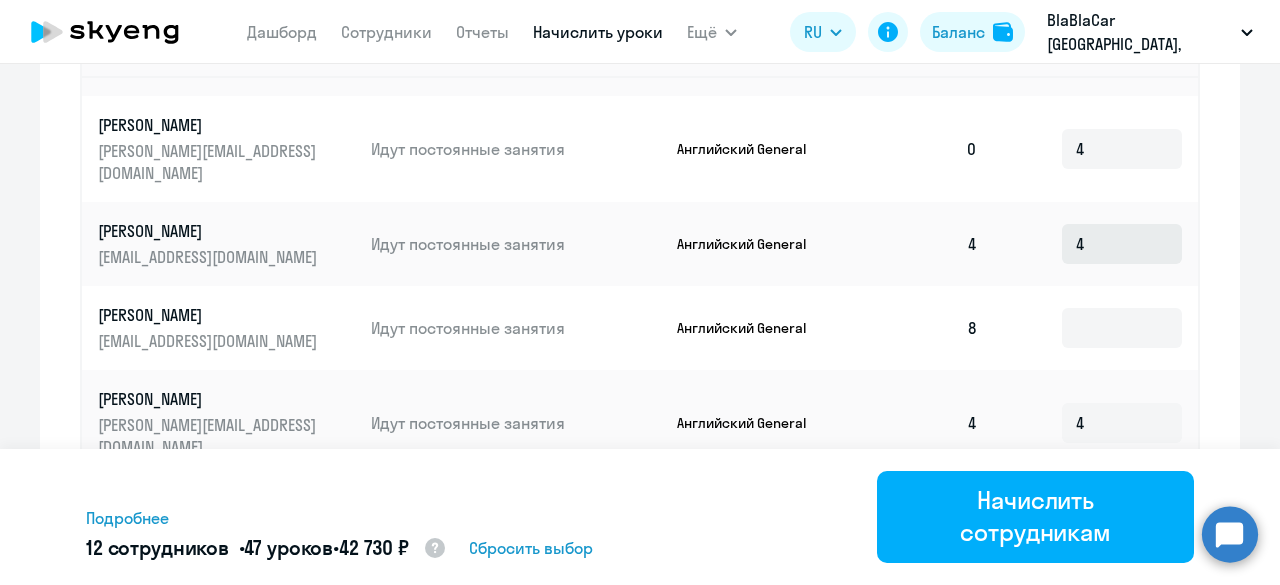 type on "4" 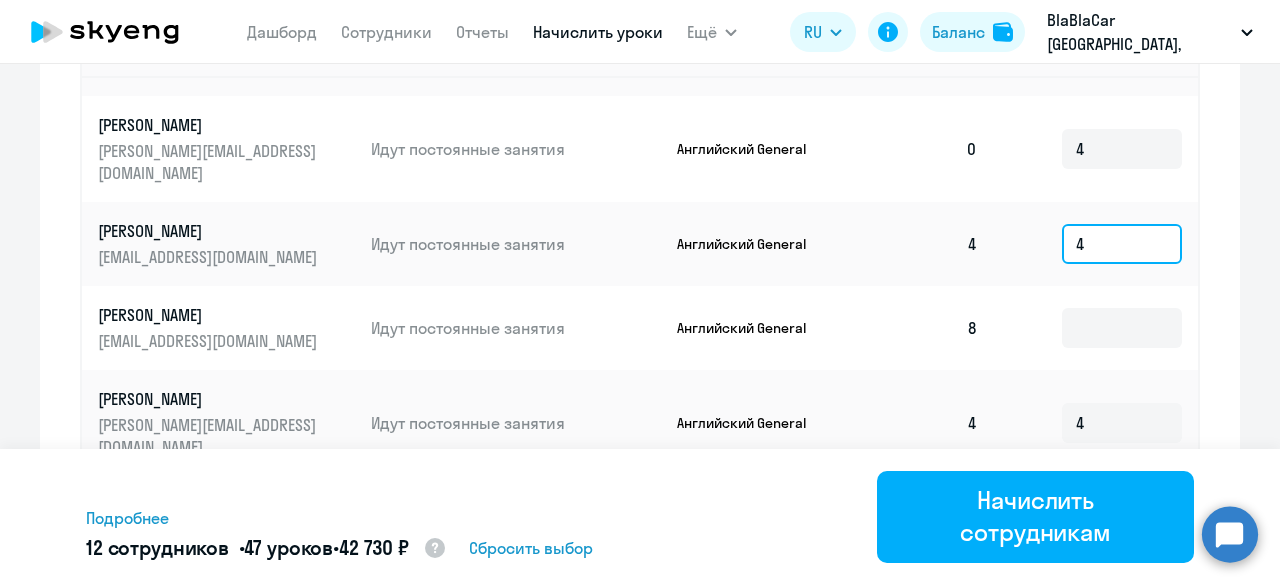drag, startPoint x: 1072, startPoint y: 119, endPoint x: 1034, endPoint y: 115, distance: 38.209946 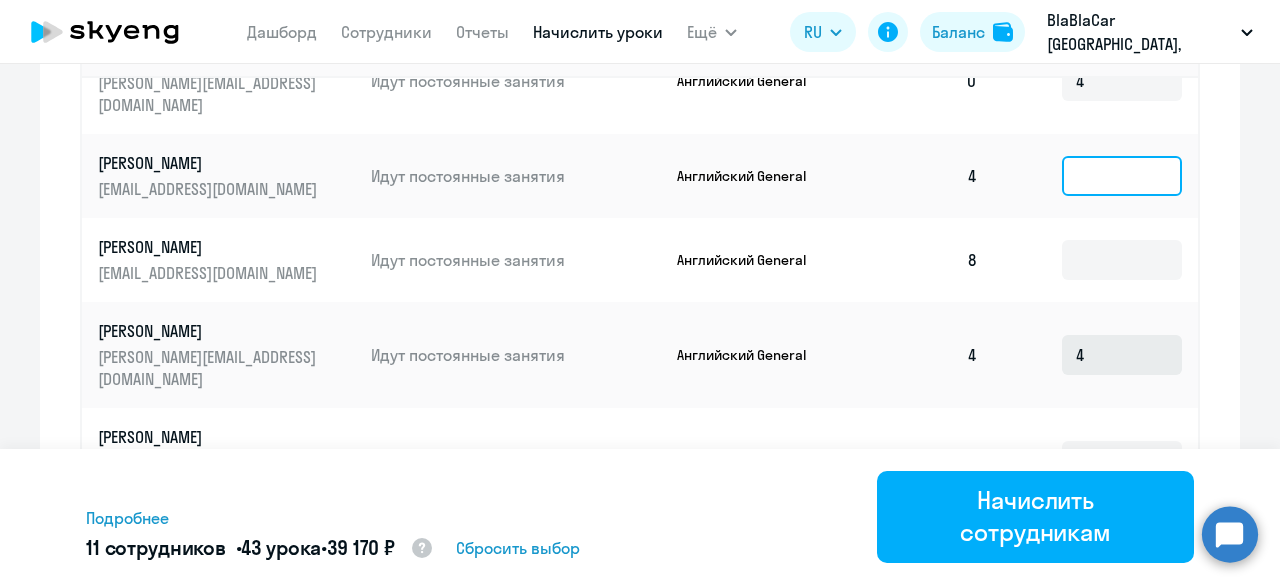 scroll, scrollTop: 1200, scrollLeft: 0, axis: vertical 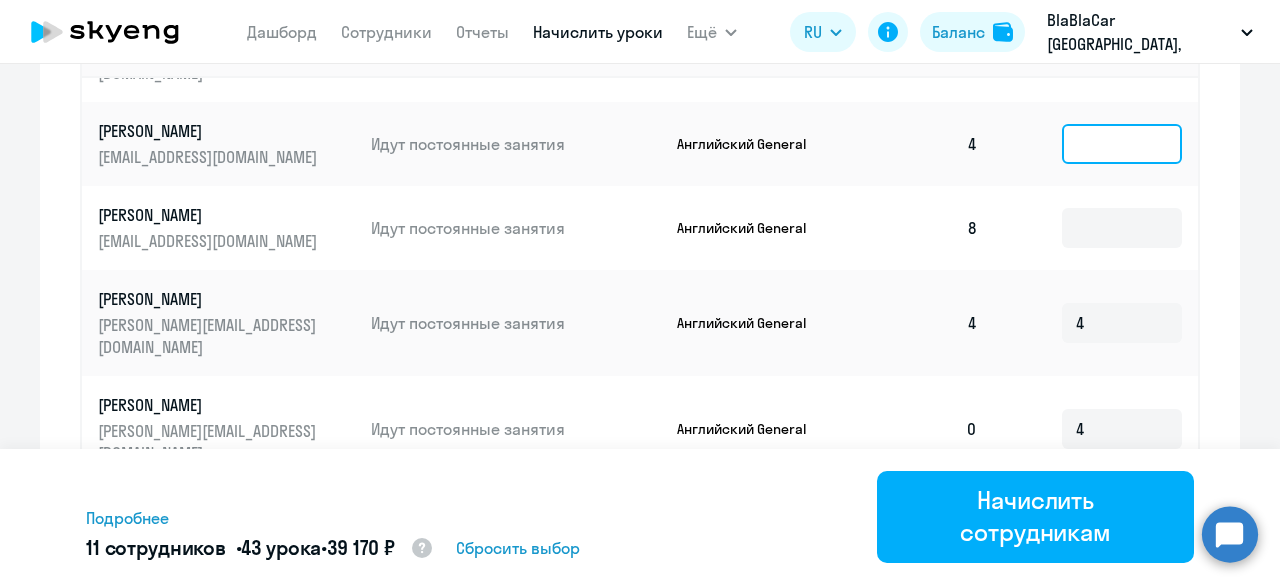 type 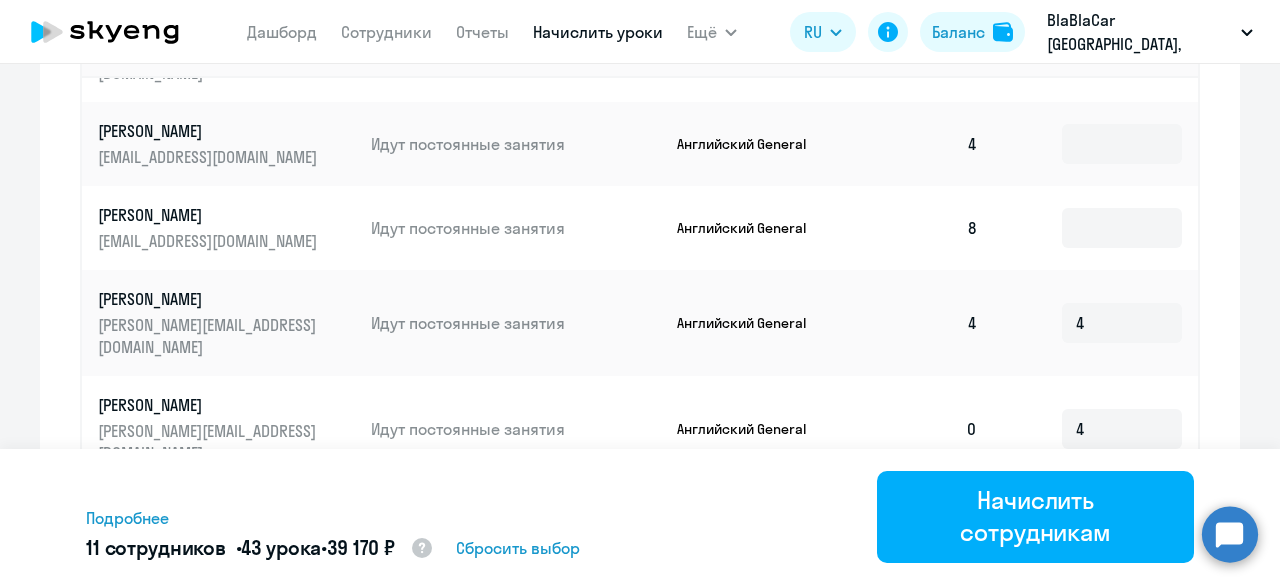 click 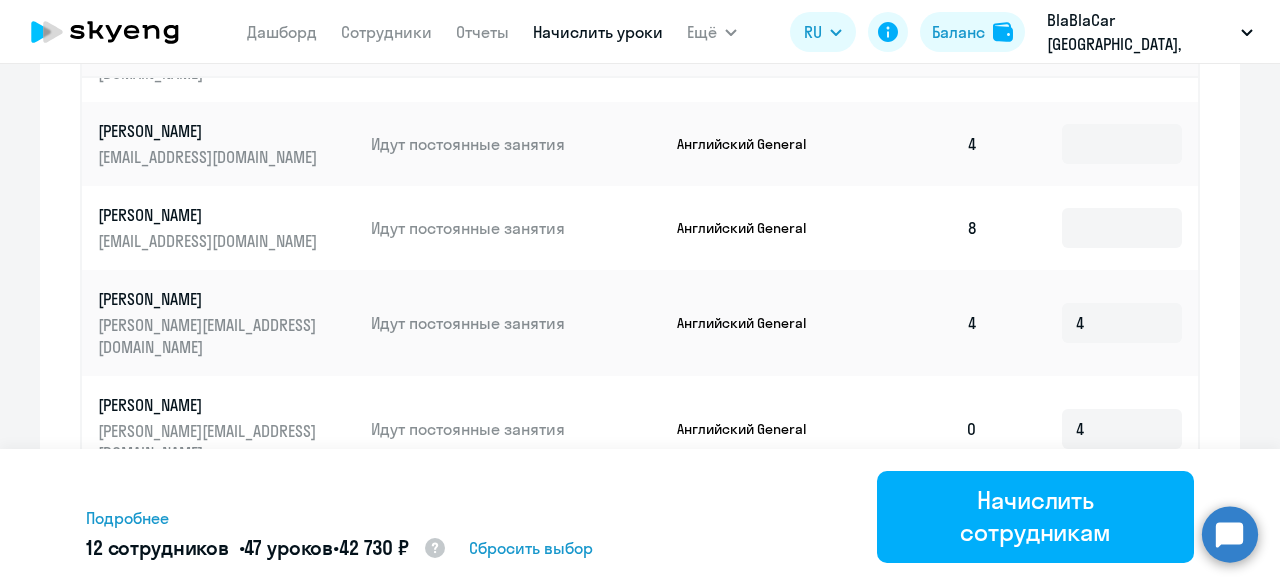 scroll, scrollTop: 1300, scrollLeft: 0, axis: vertical 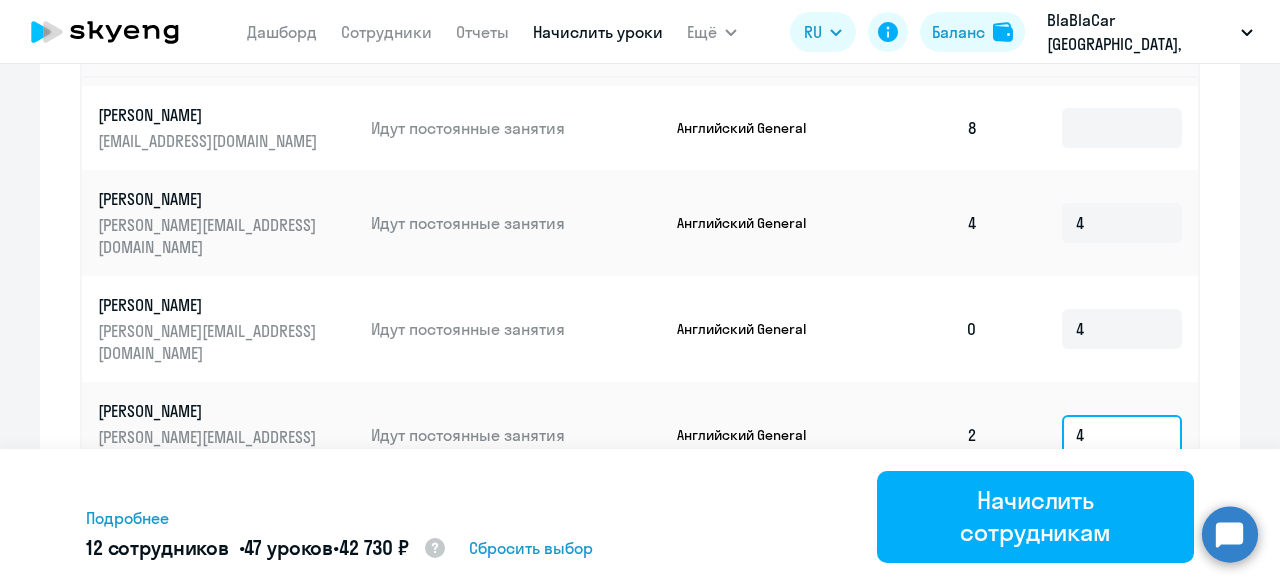 type on "4" 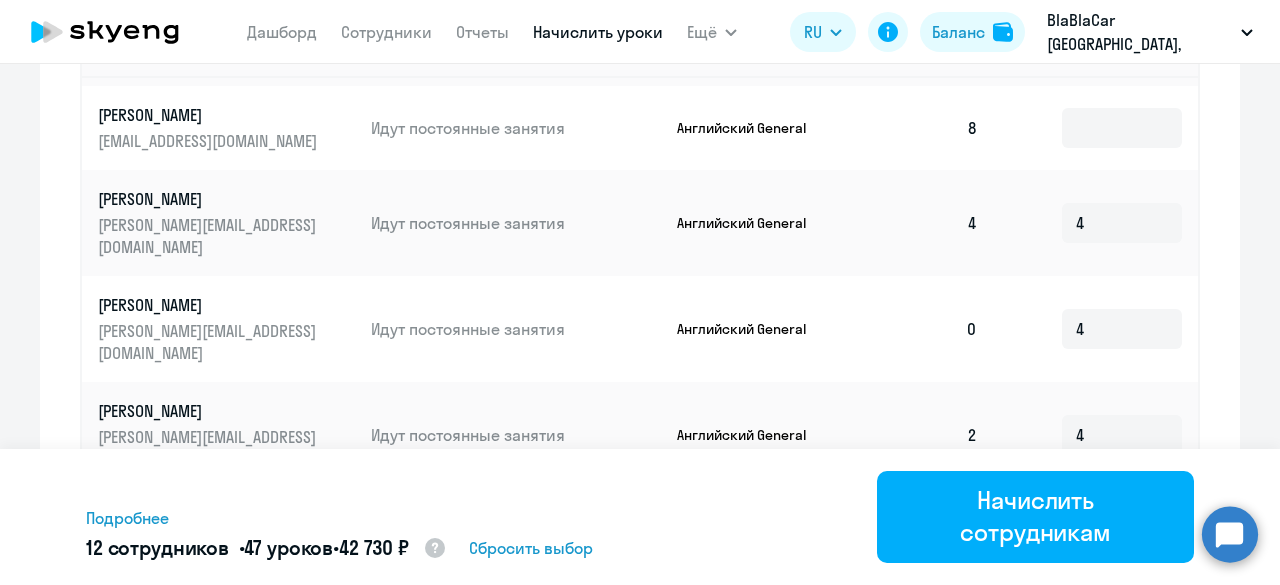 click 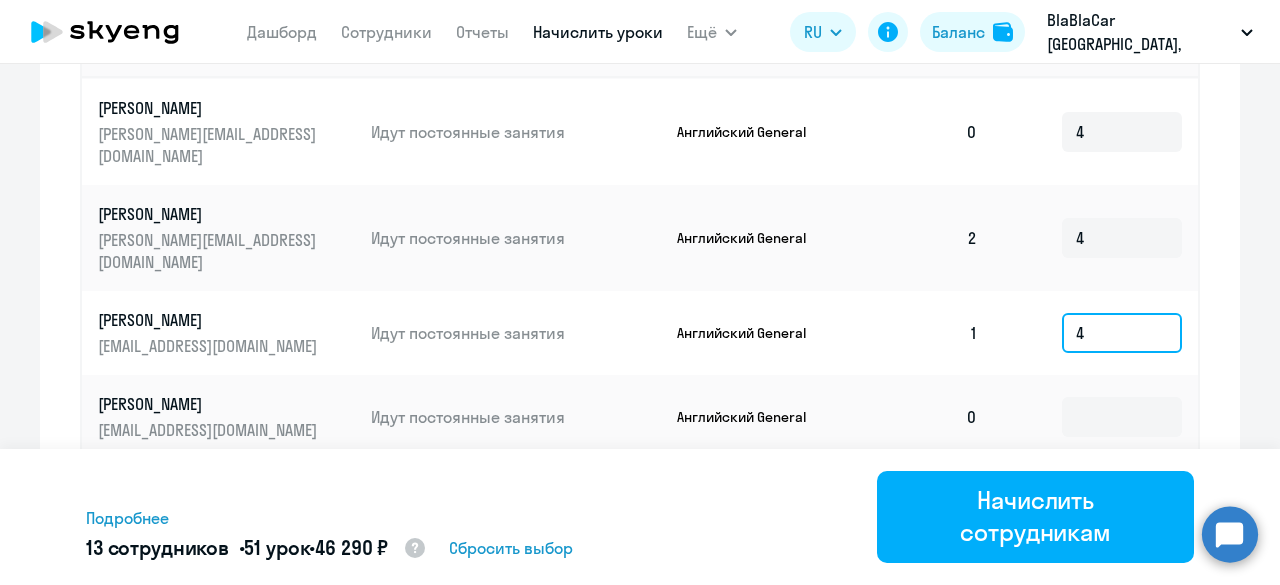 scroll, scrollTop: 1500, scrollLeft: 0, axis: vertical 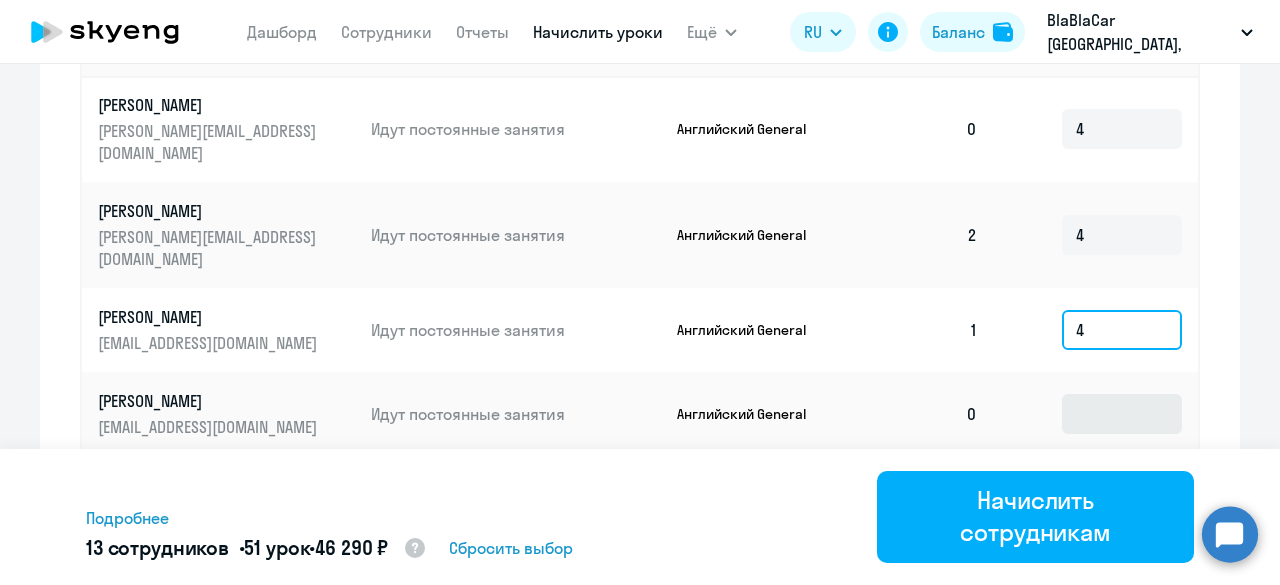 type on "4" 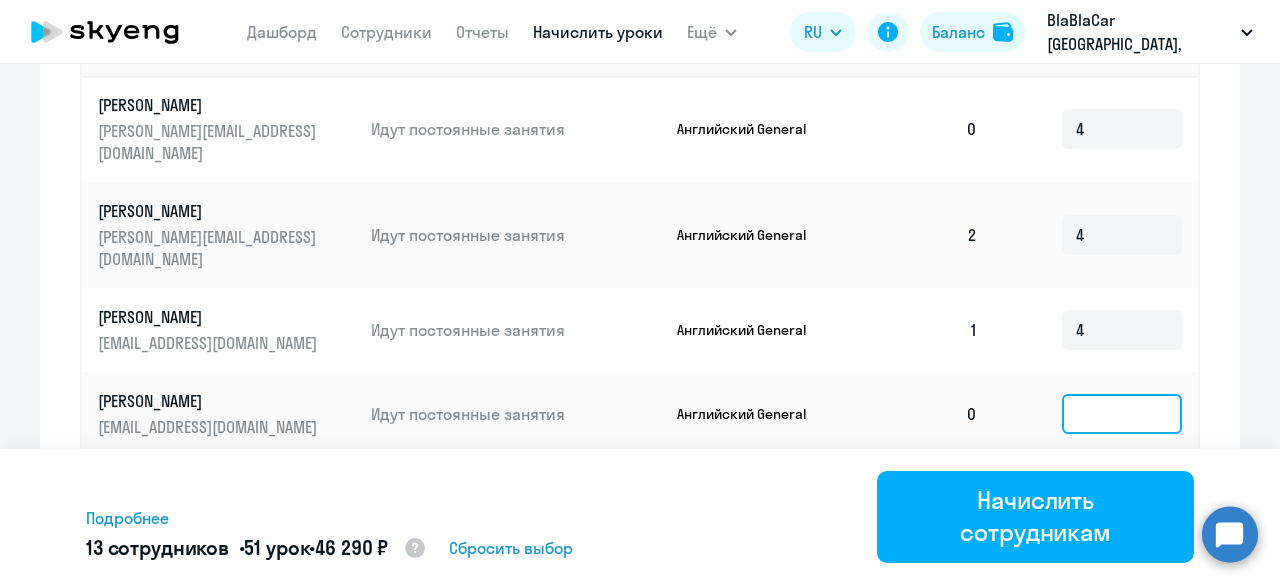 click 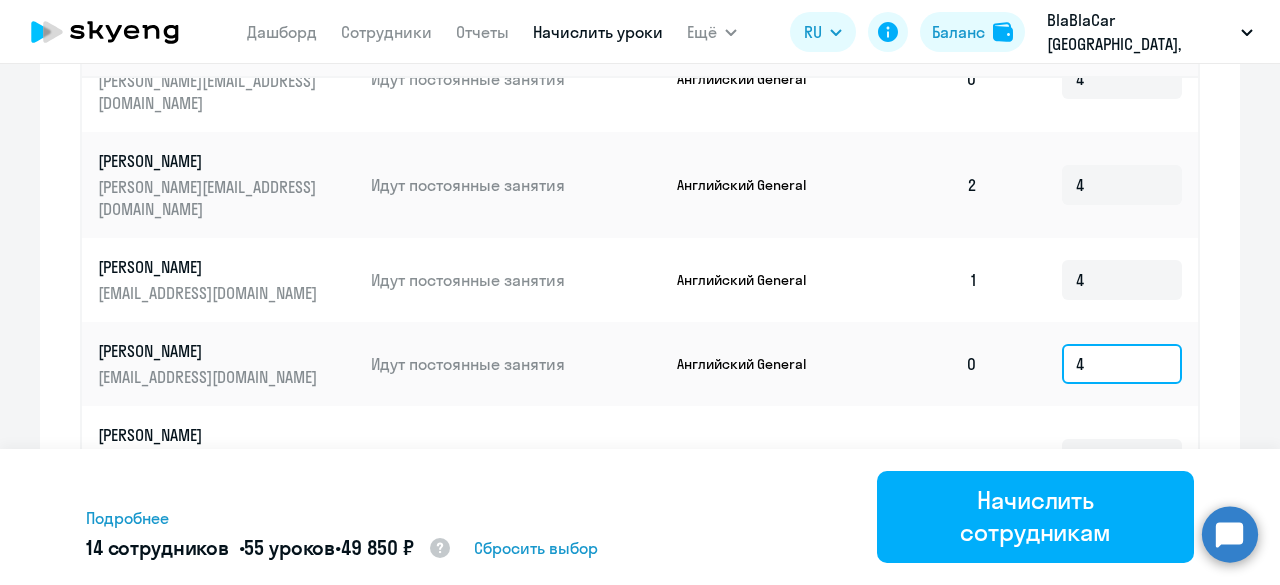 scroll, scrollTop: 1578, scrollLeft: 0, axis: vertical 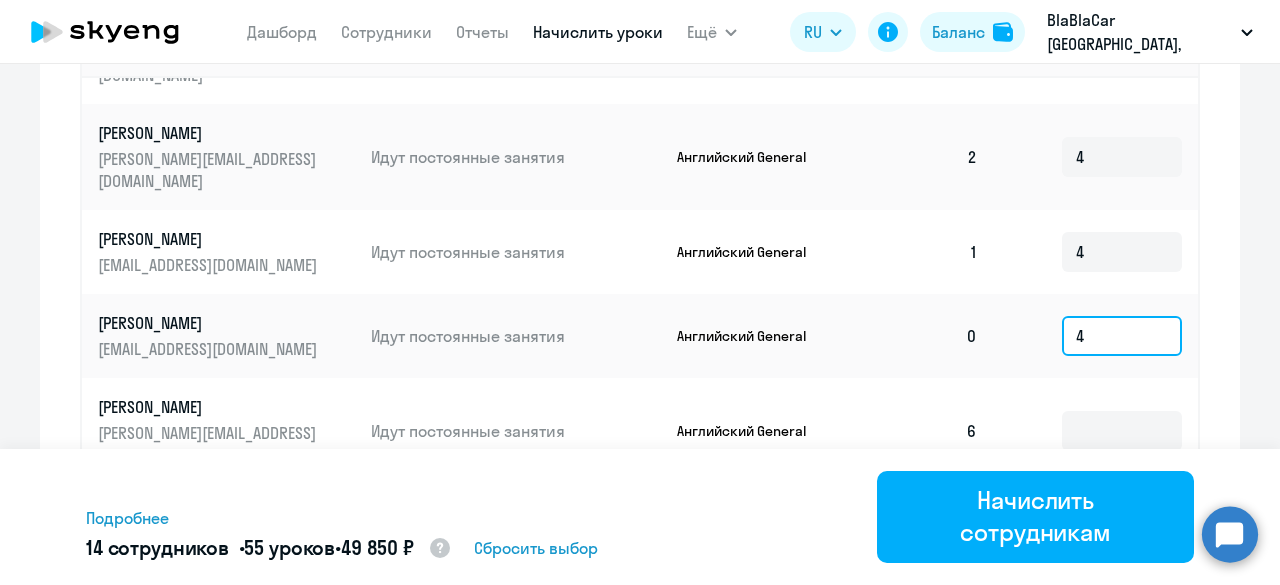 type on "4" 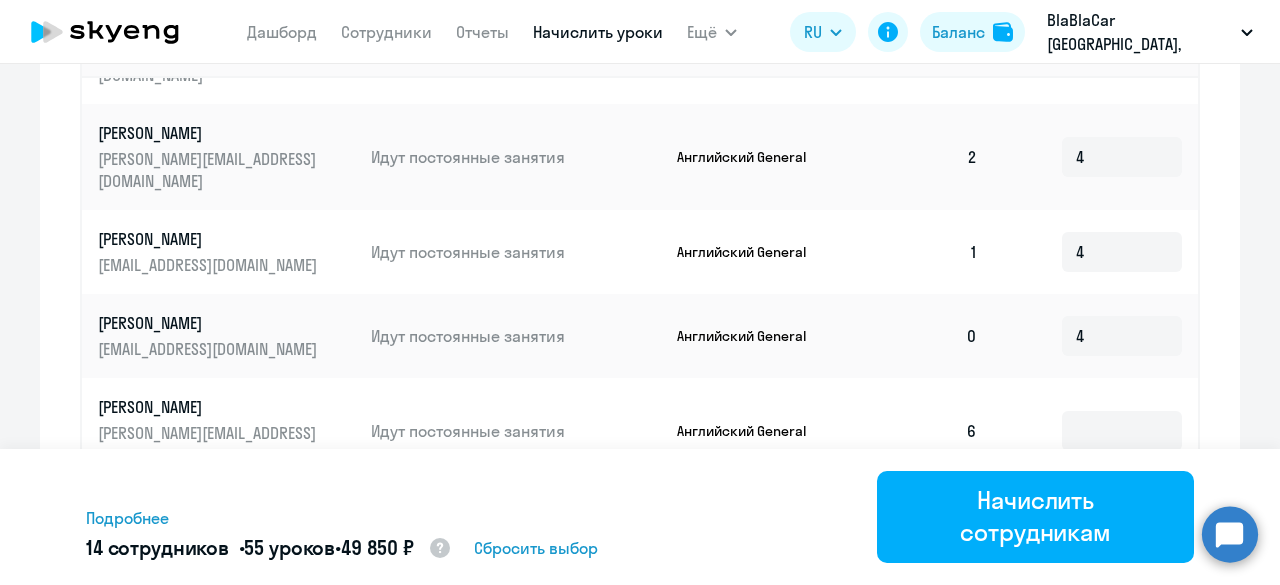 click 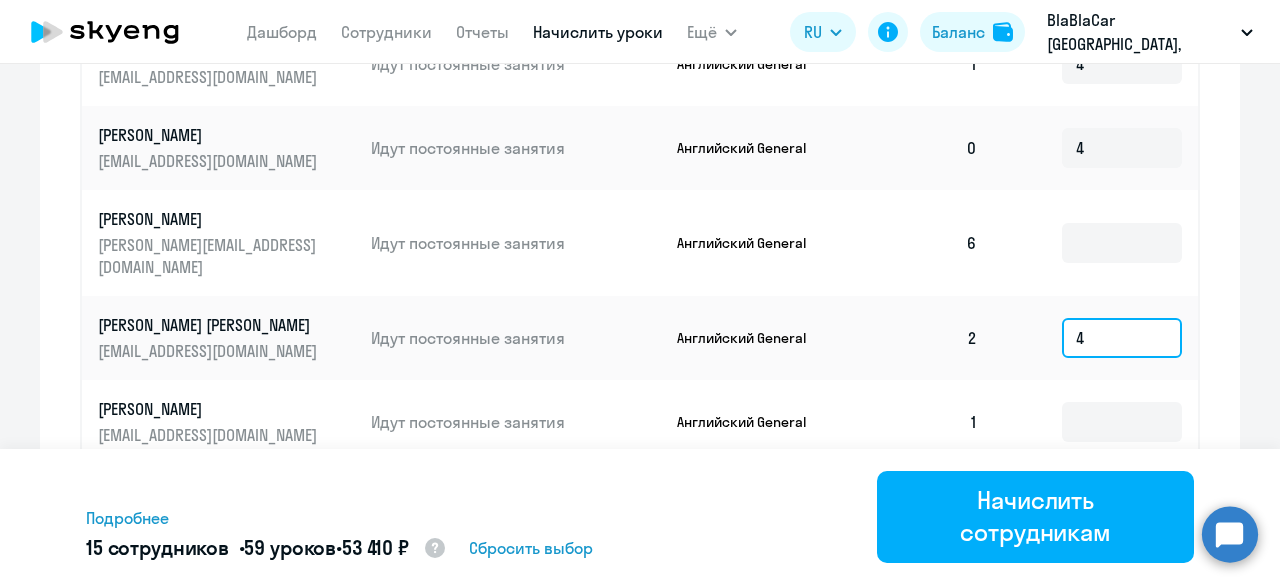 scroll, scrollTop: 1178, scrollLeft: 0, axis: vertical 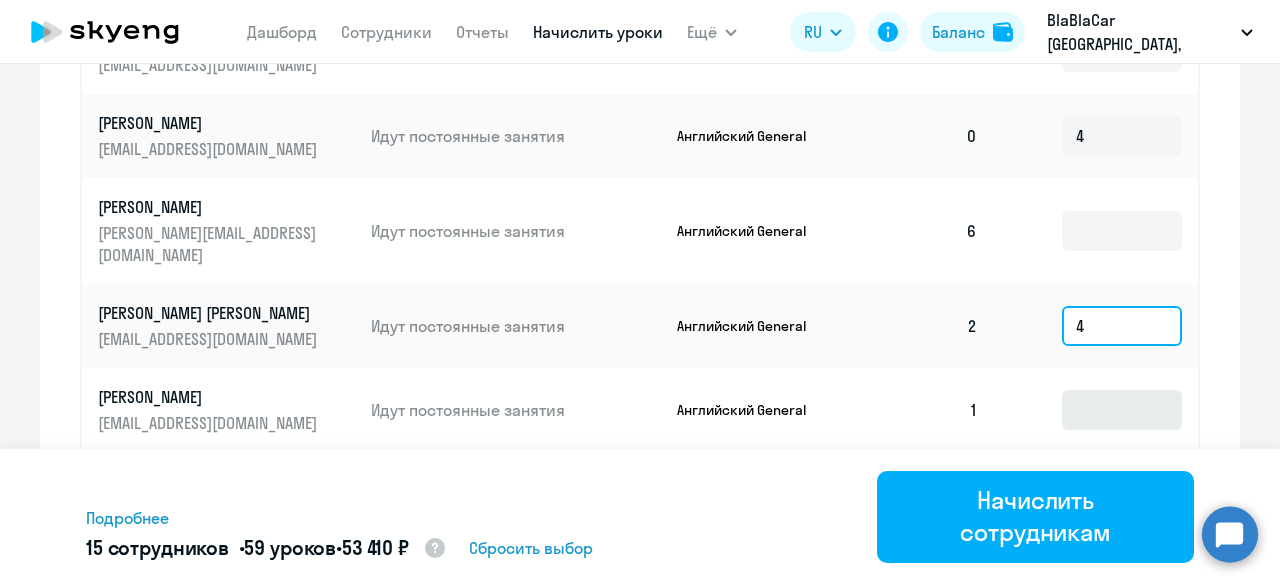 type on "4" 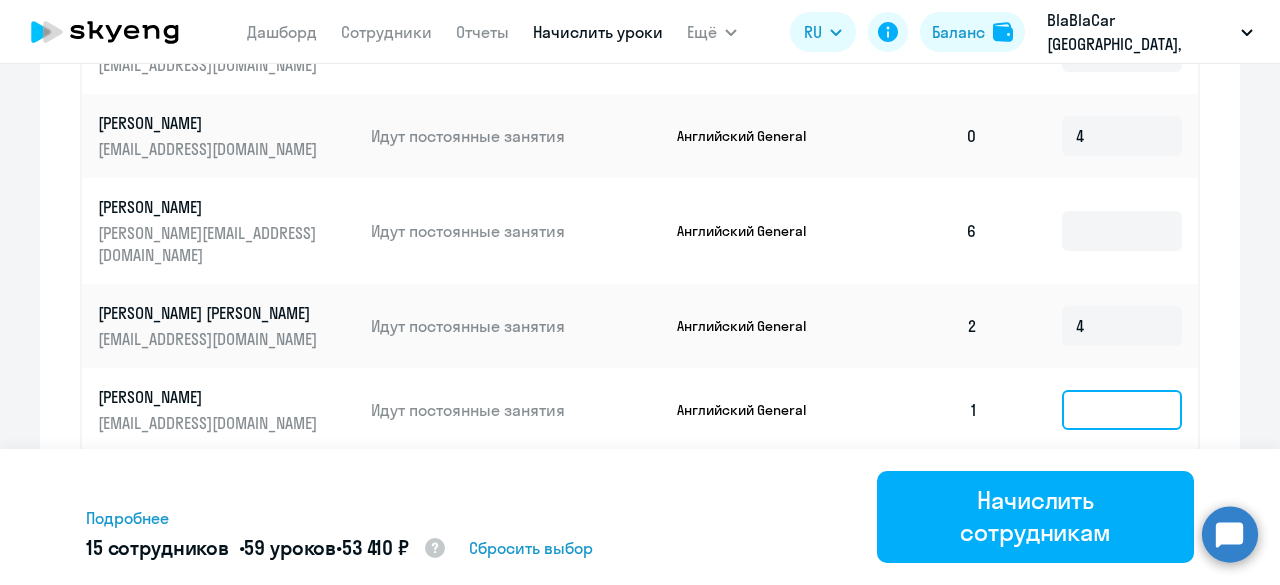 click 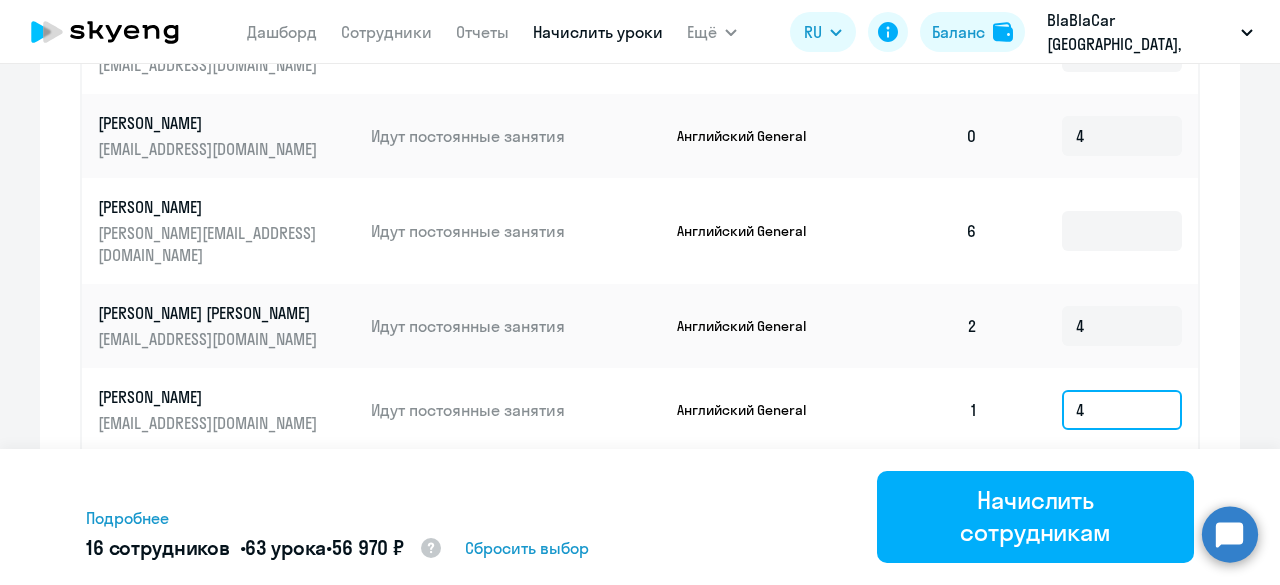 type on "4" 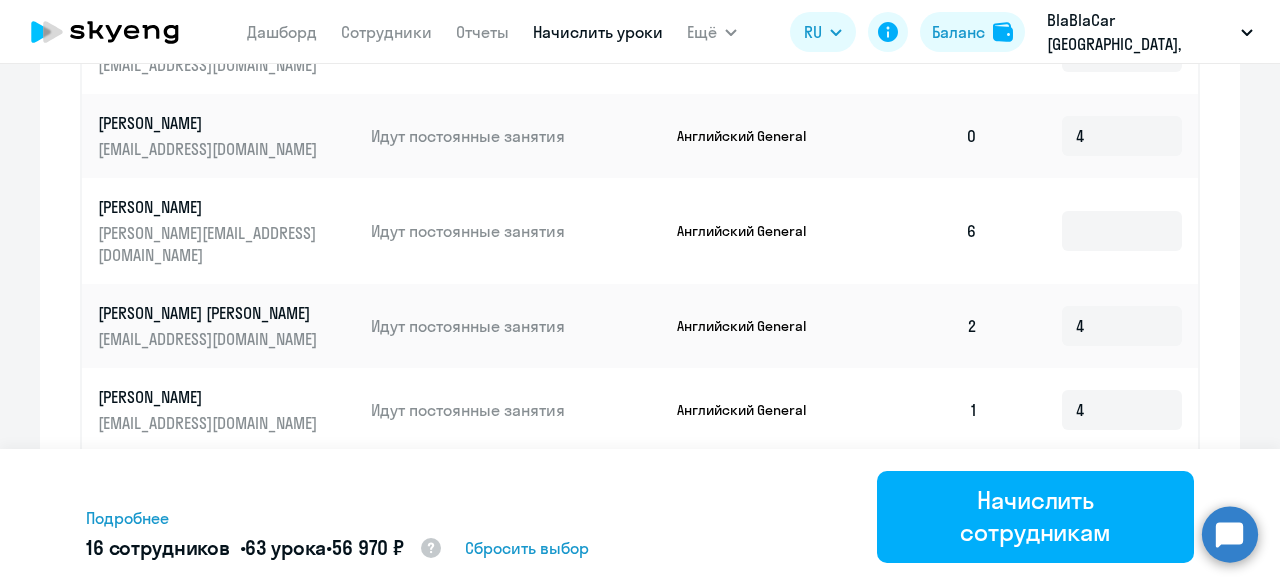 click 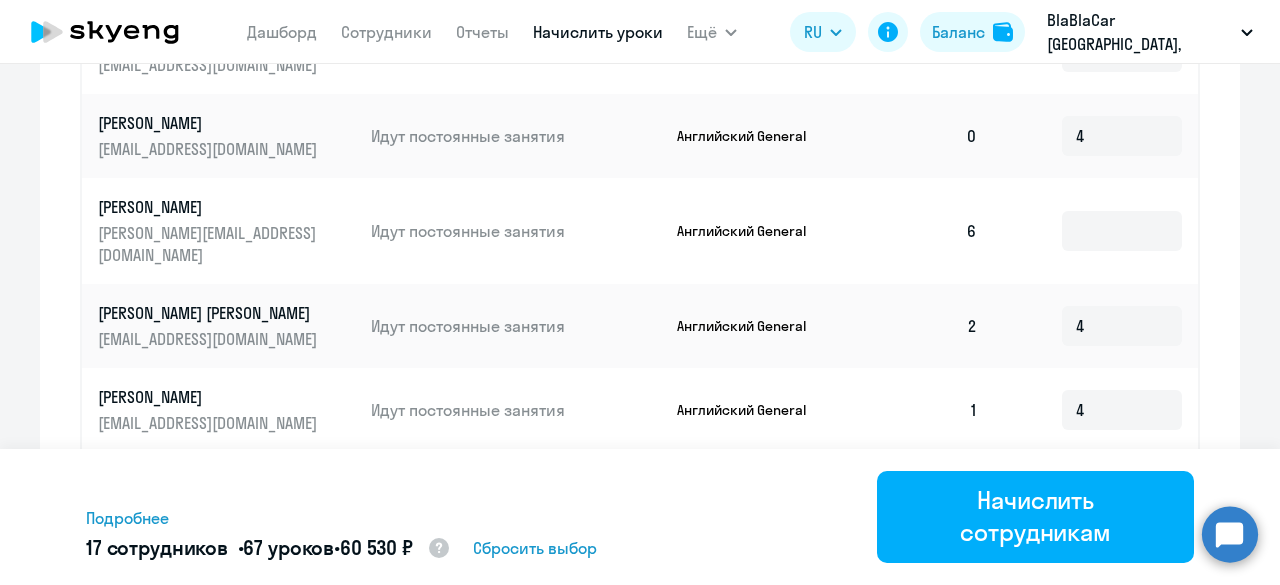 type on "4" 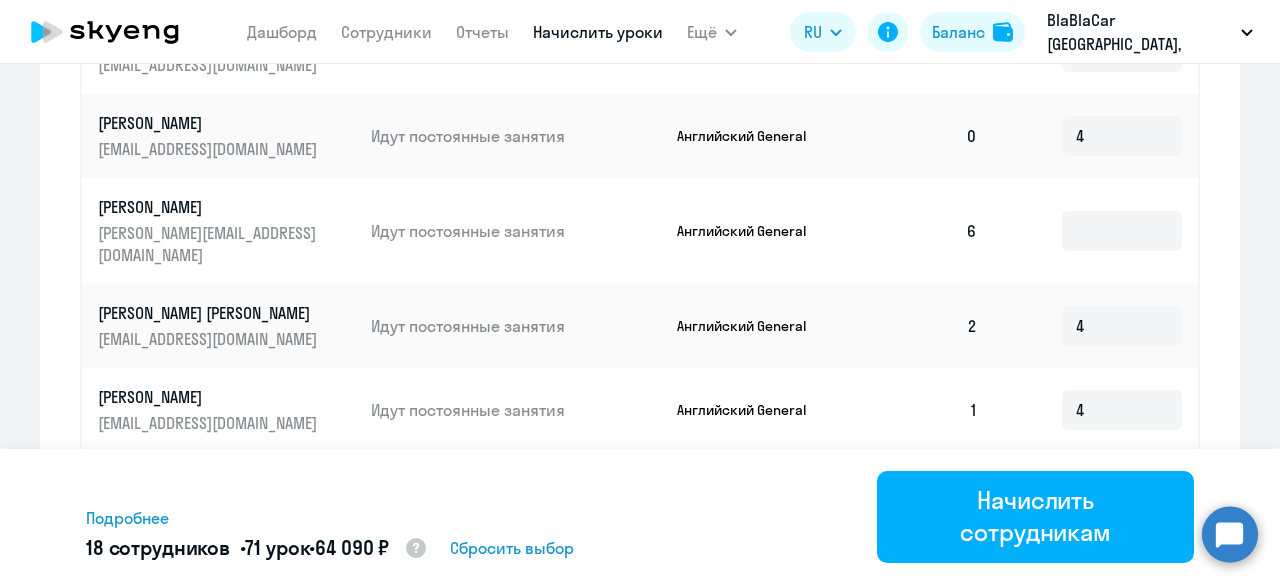 scroll, scrollTop: 1278, scrollLeft: 0, axis: vertical 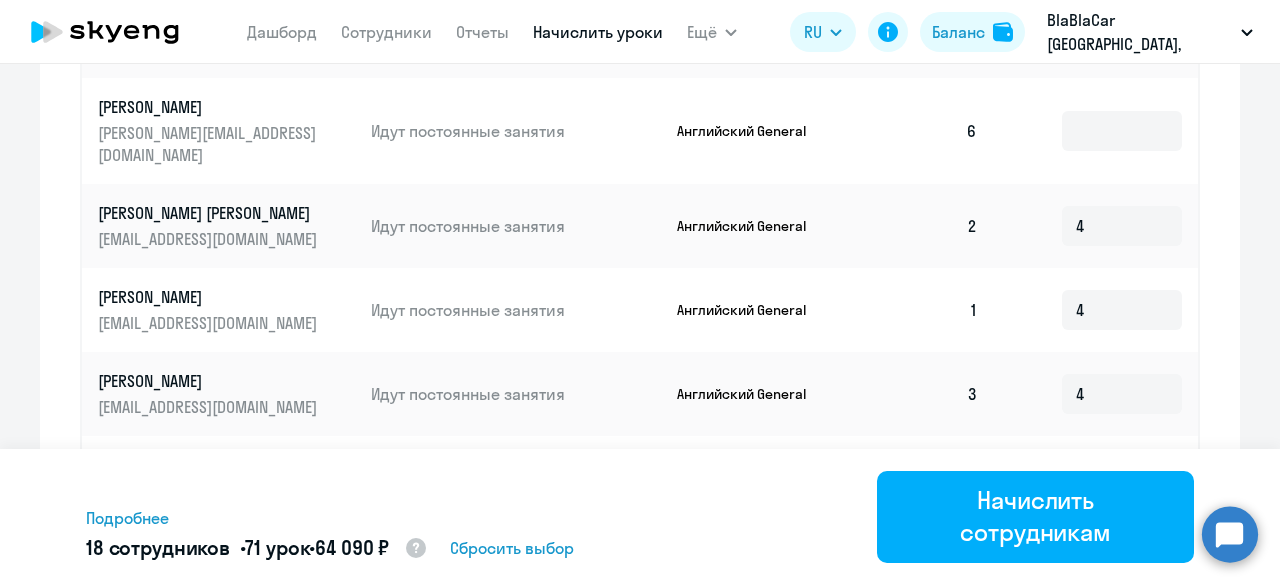 type on "4" 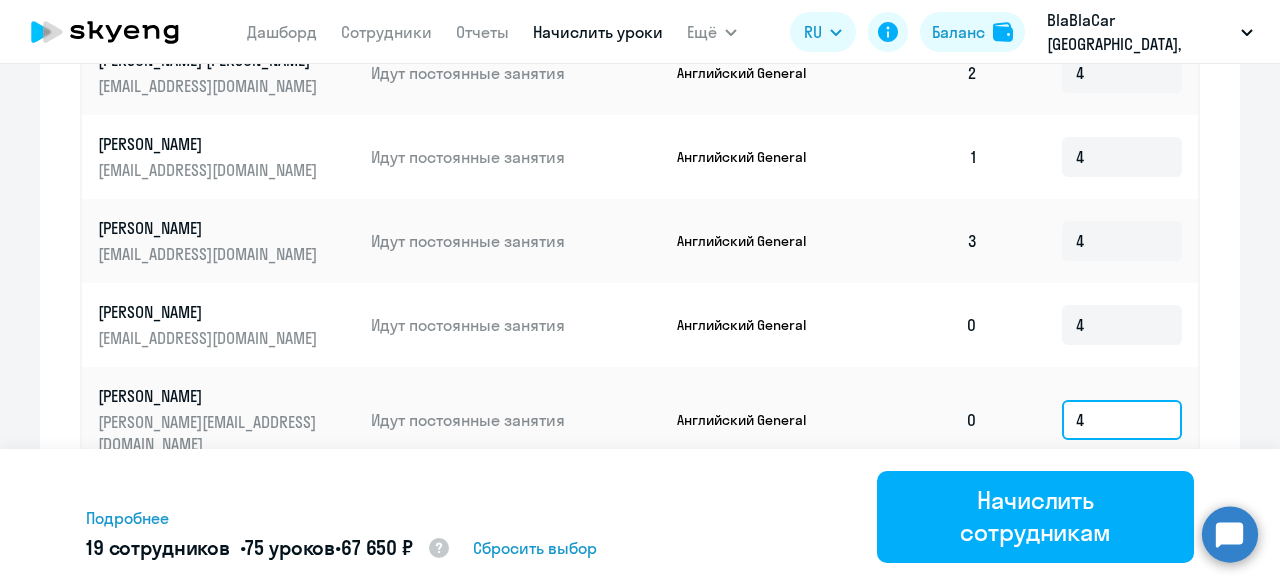 scroll, scrollTop: 1478, scrollLeft: 0, axis: vertical 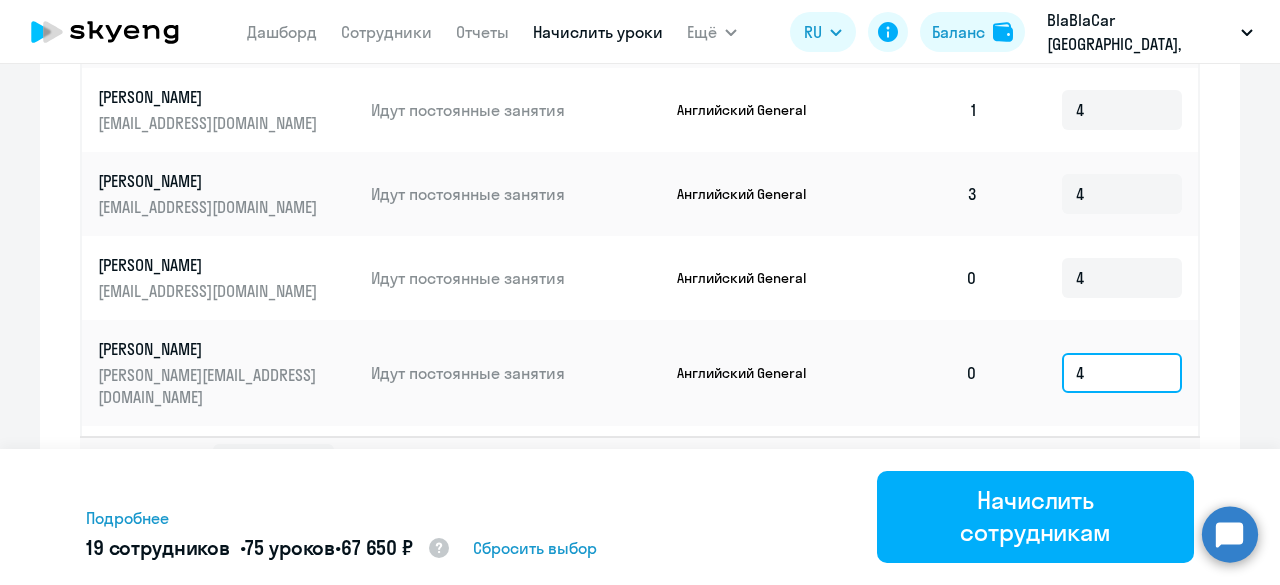 type on "4" 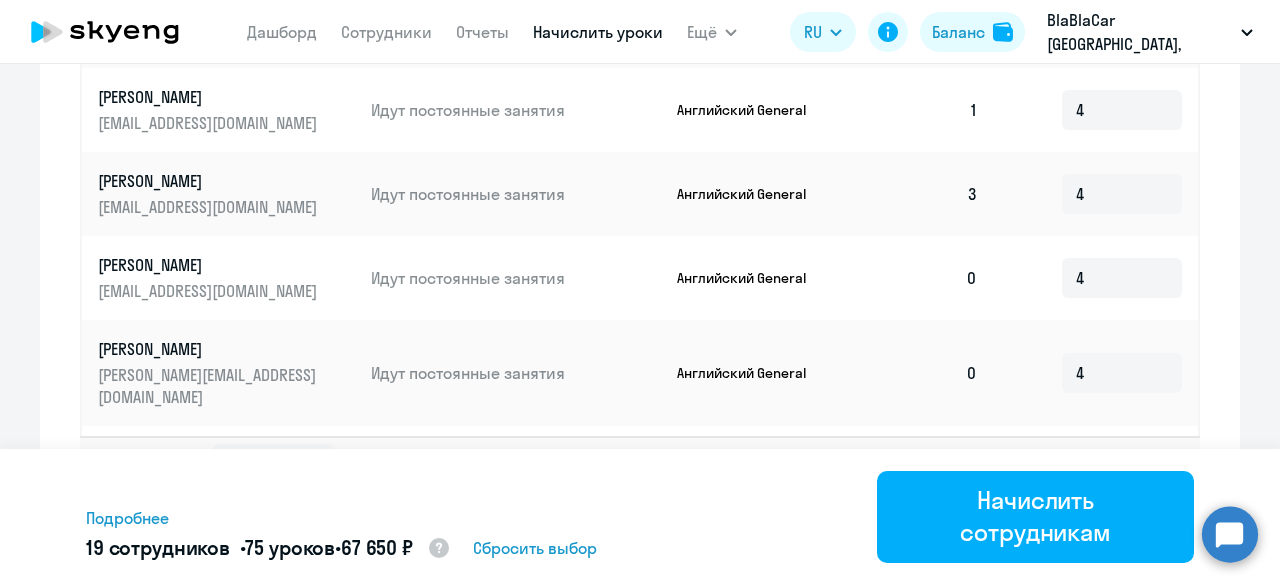 click 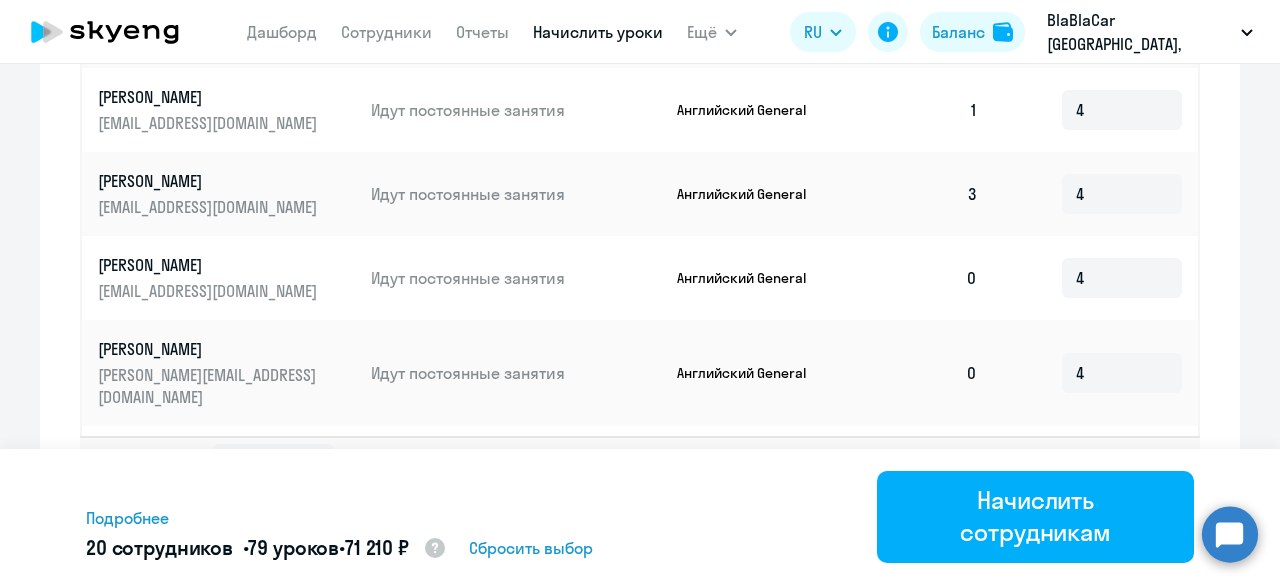 type on "4" 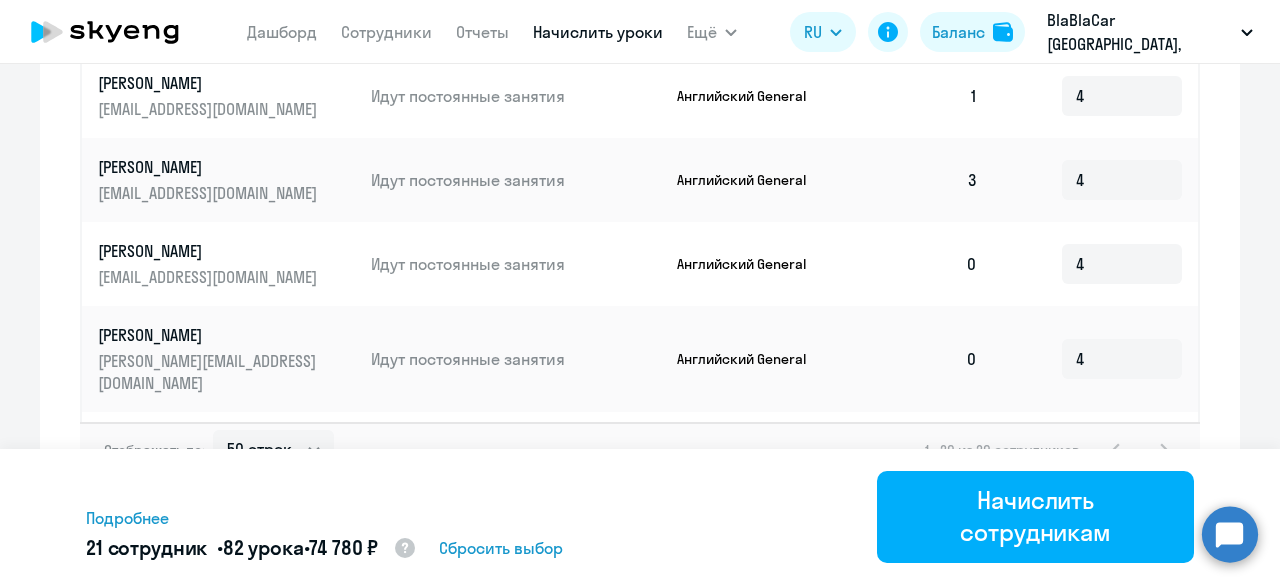 scroll, scrollTop: 1496, scrollLeft: 0, axis: vertical 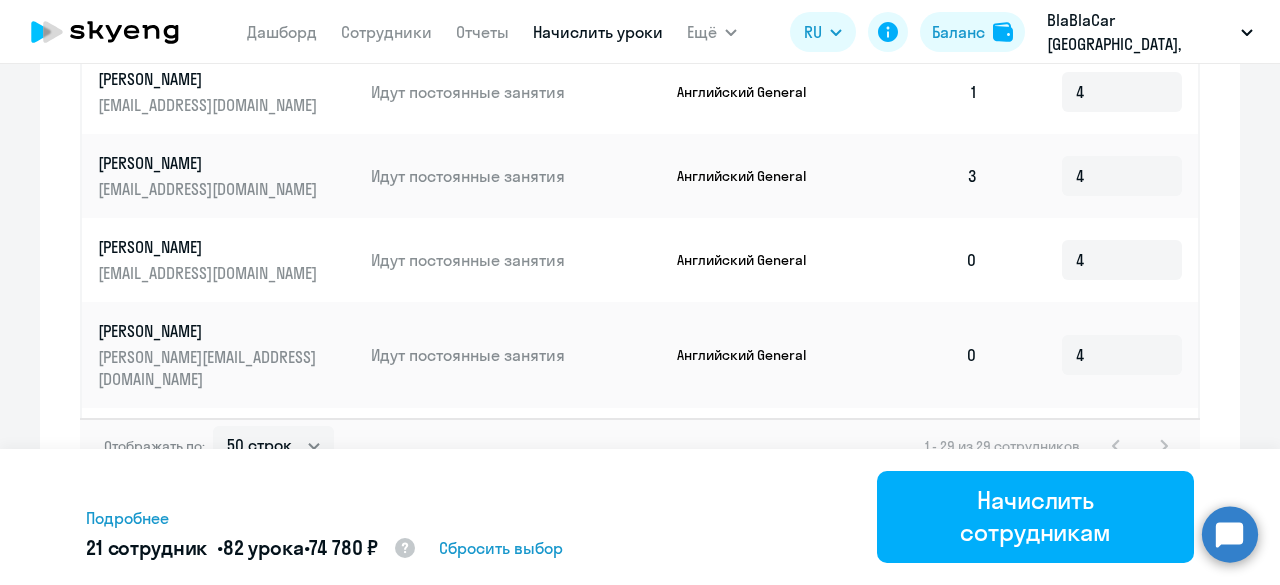 type on "3" 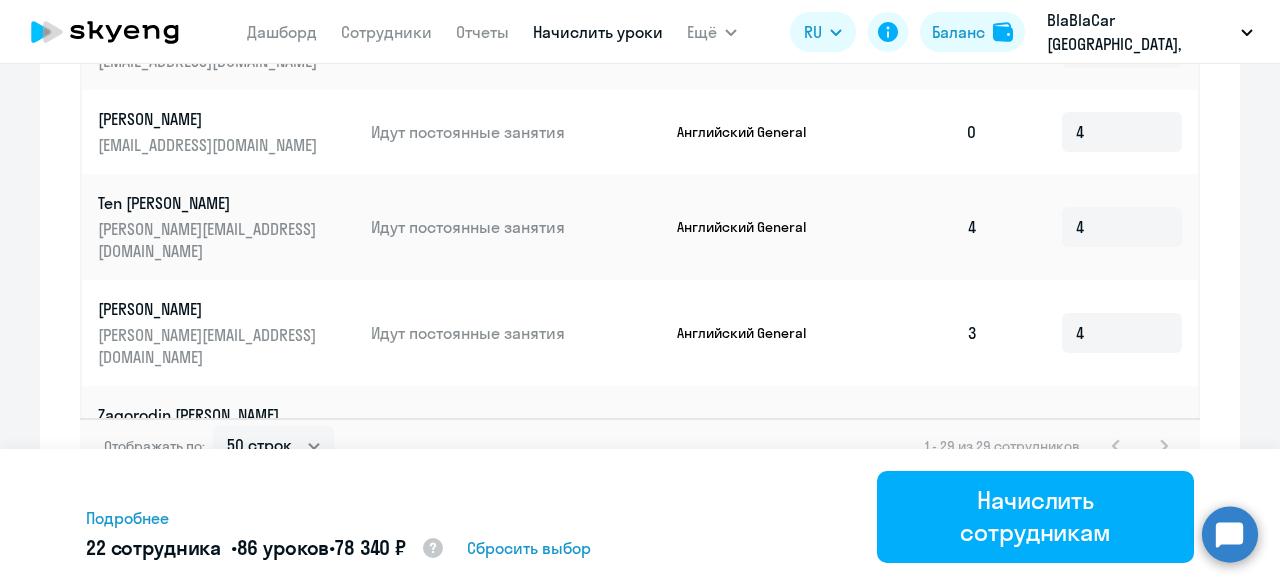 scroll, scrollTop: 0, scrollLeft: 0, axis: both 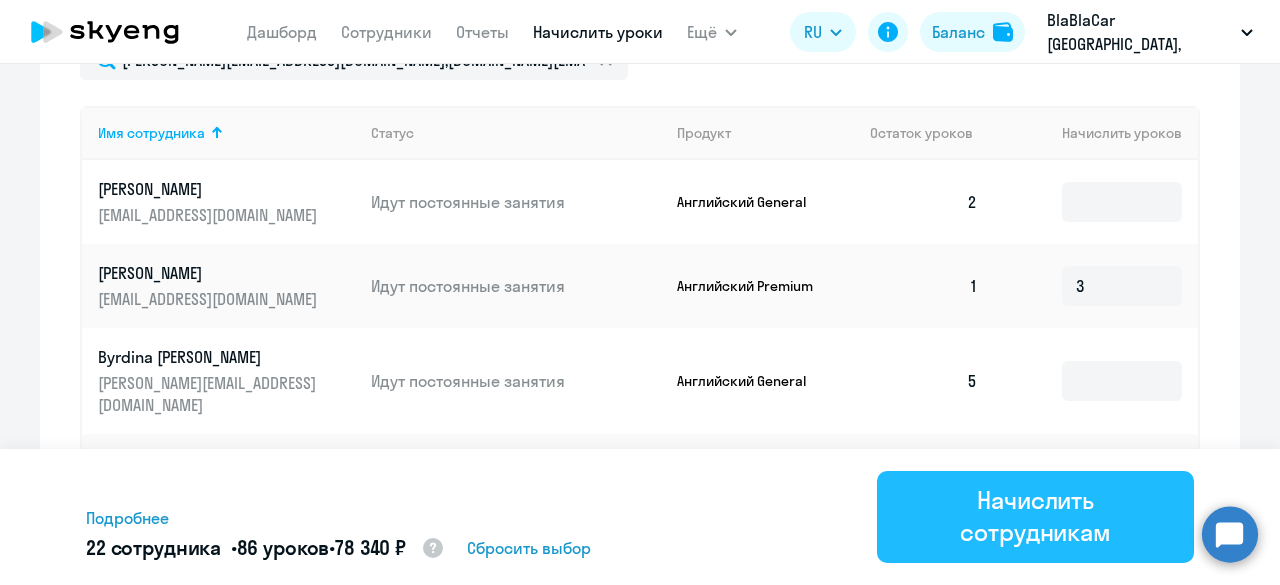 type on "4" 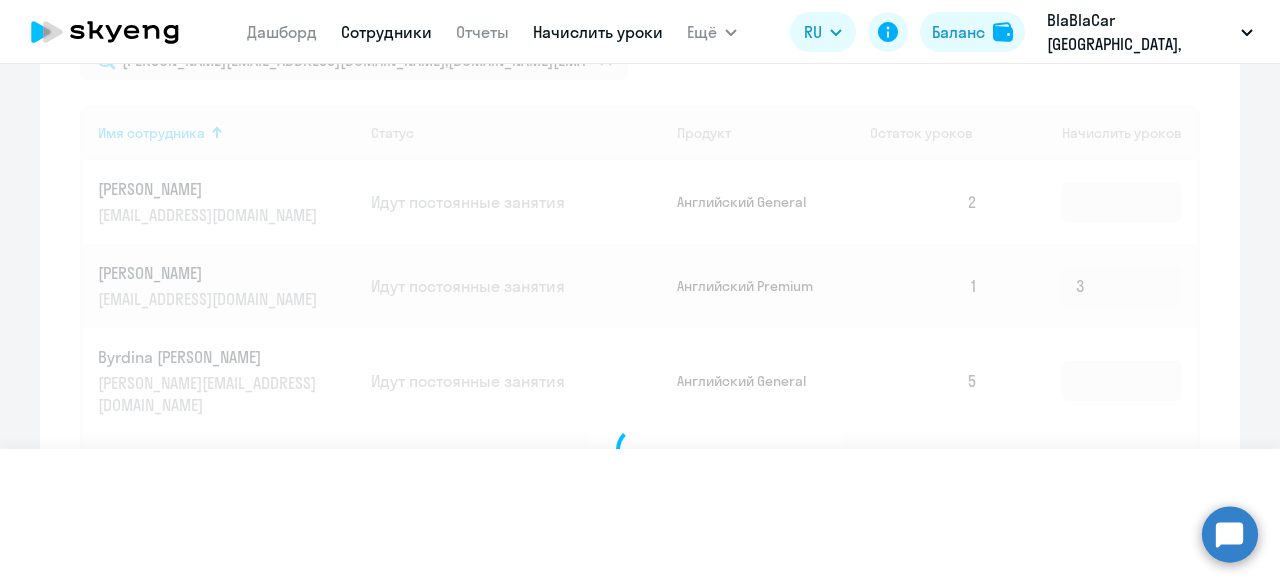 type 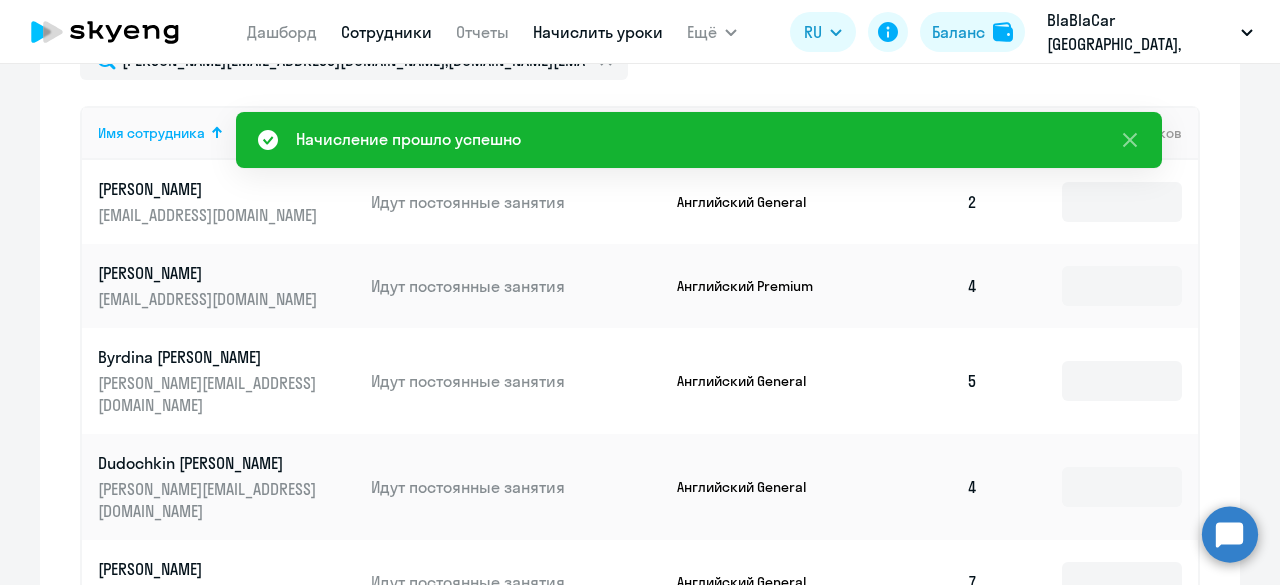 click on "Сотрудники" at bounding box center [386, 32] 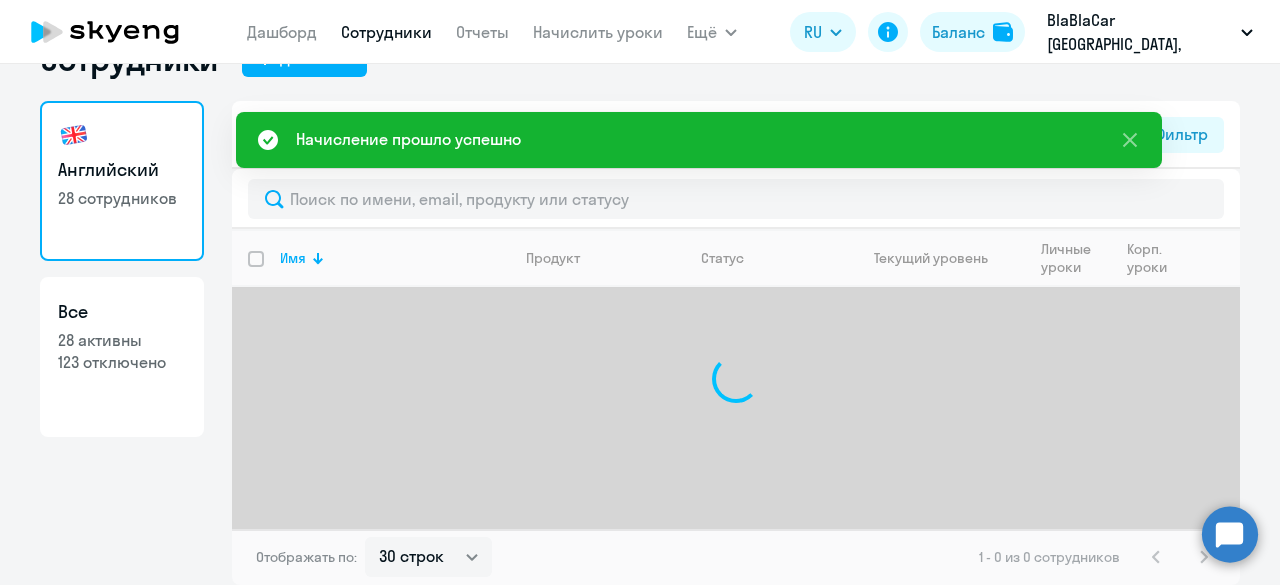 scroll, scrollTop: 0, scrollLeft: 0, axis: both 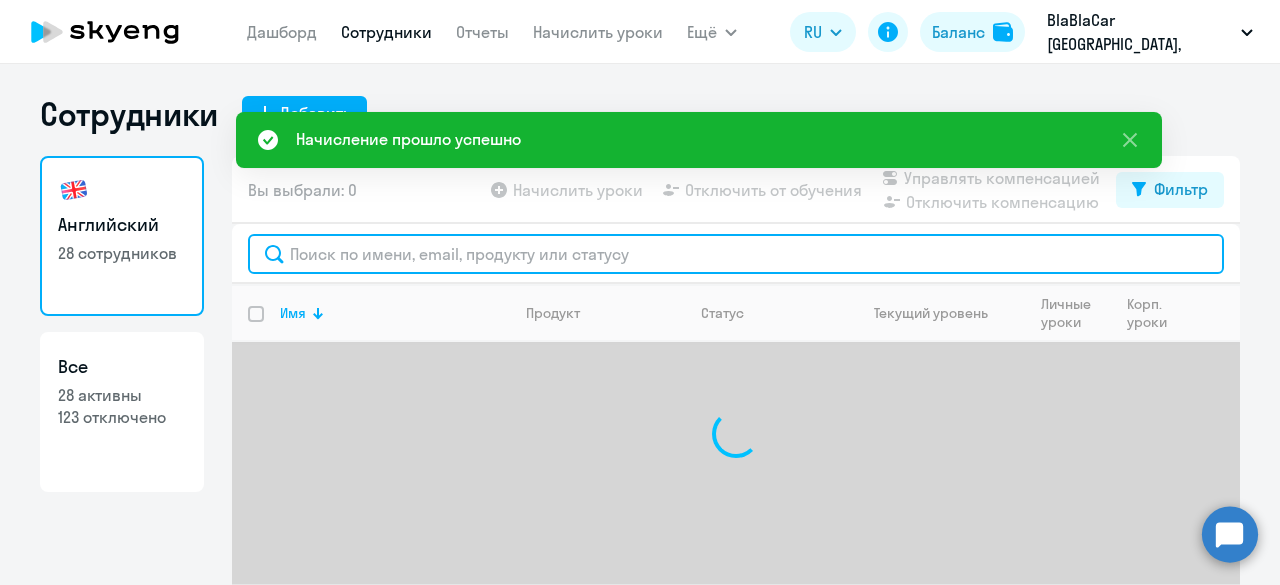 click 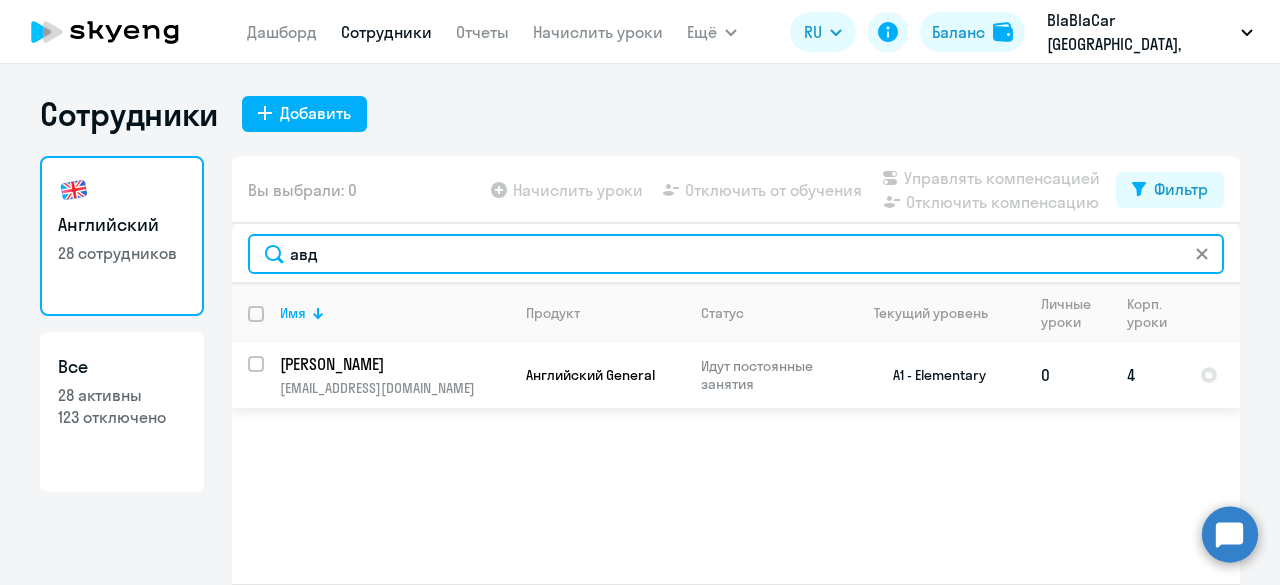 type on "авд" 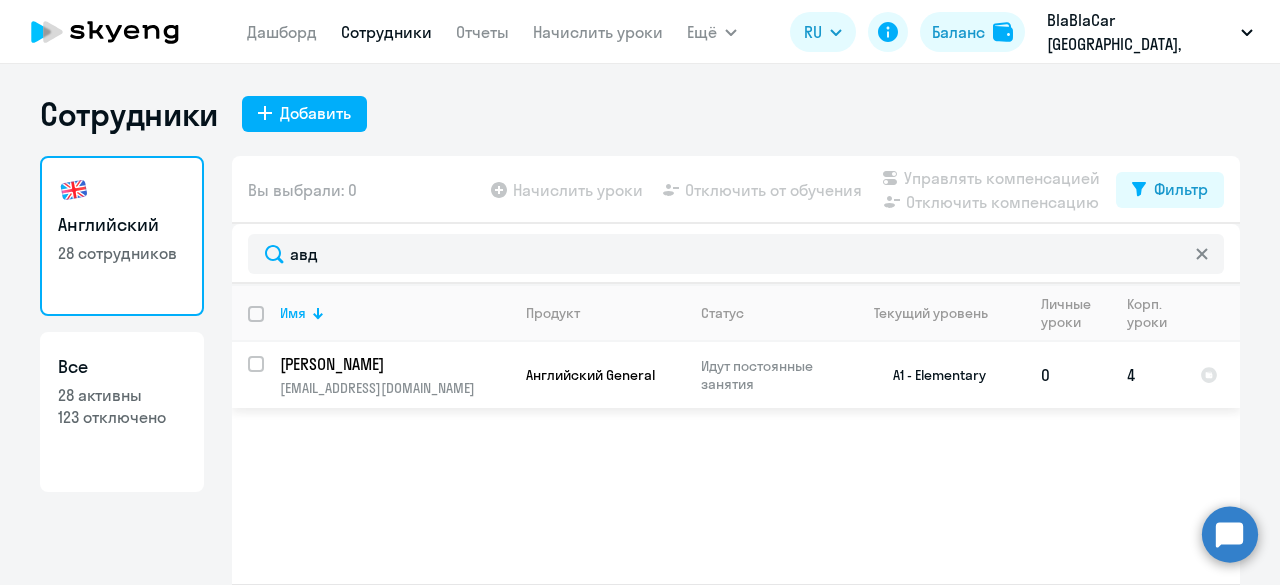 click on "[PERSON_NAME] [PERSON_NAME][EMAIL_ADDRESS][DOMAIN_NAME]" 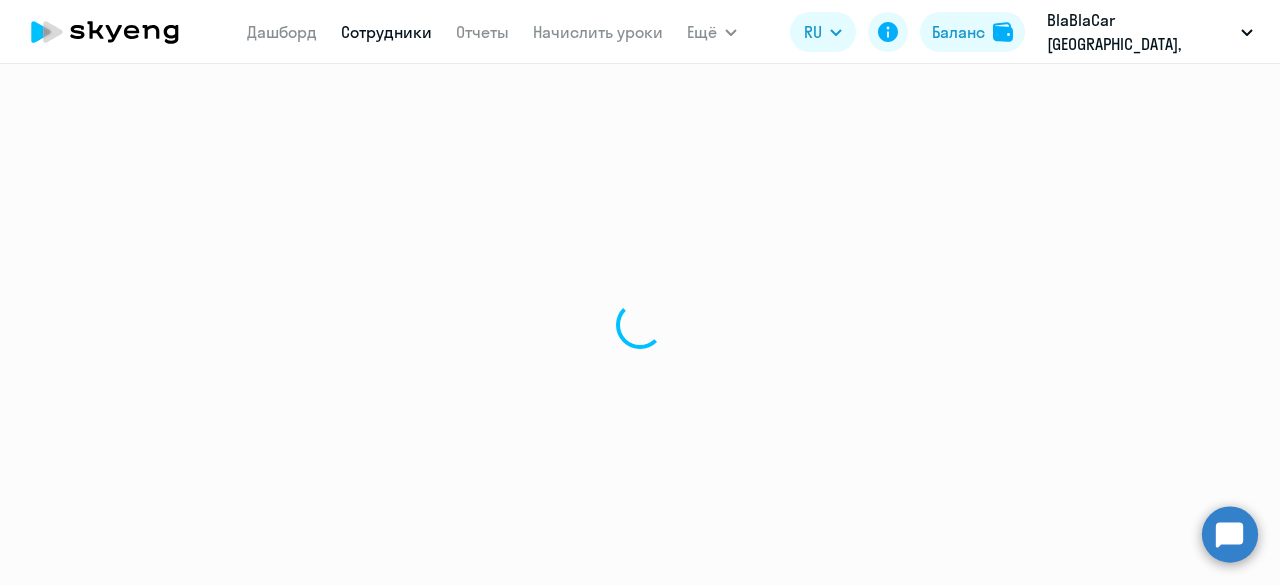 select on "english" 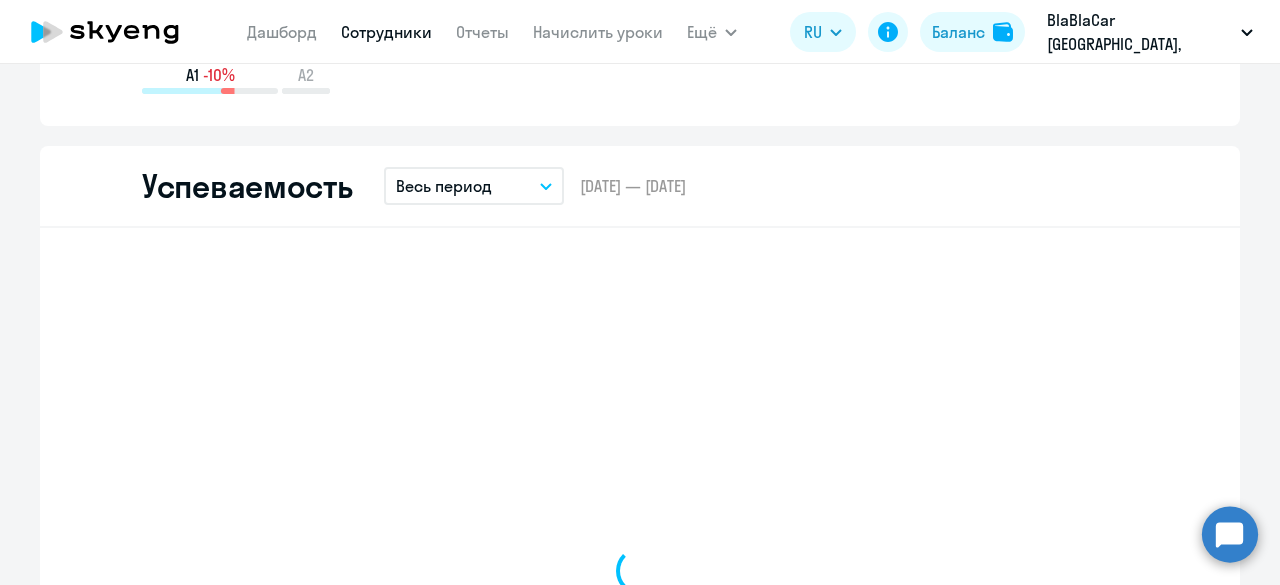 scroll, scrollTop: 1800, scrollLeft: 0, axis: vertical 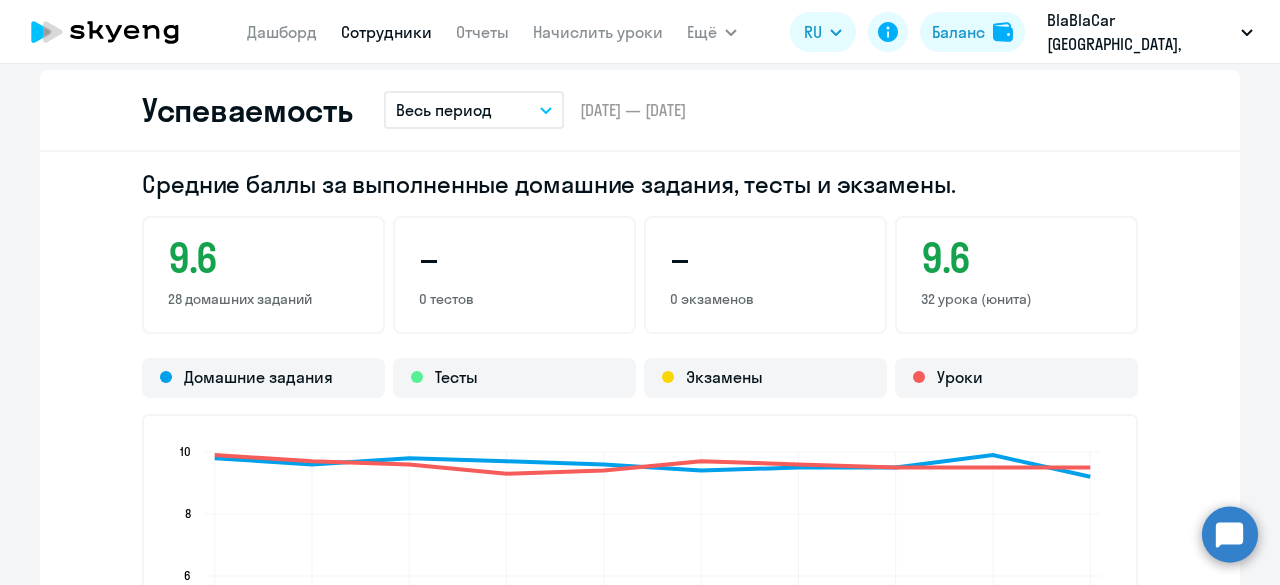 click on "Весь период" at bounding box center (474, 110) 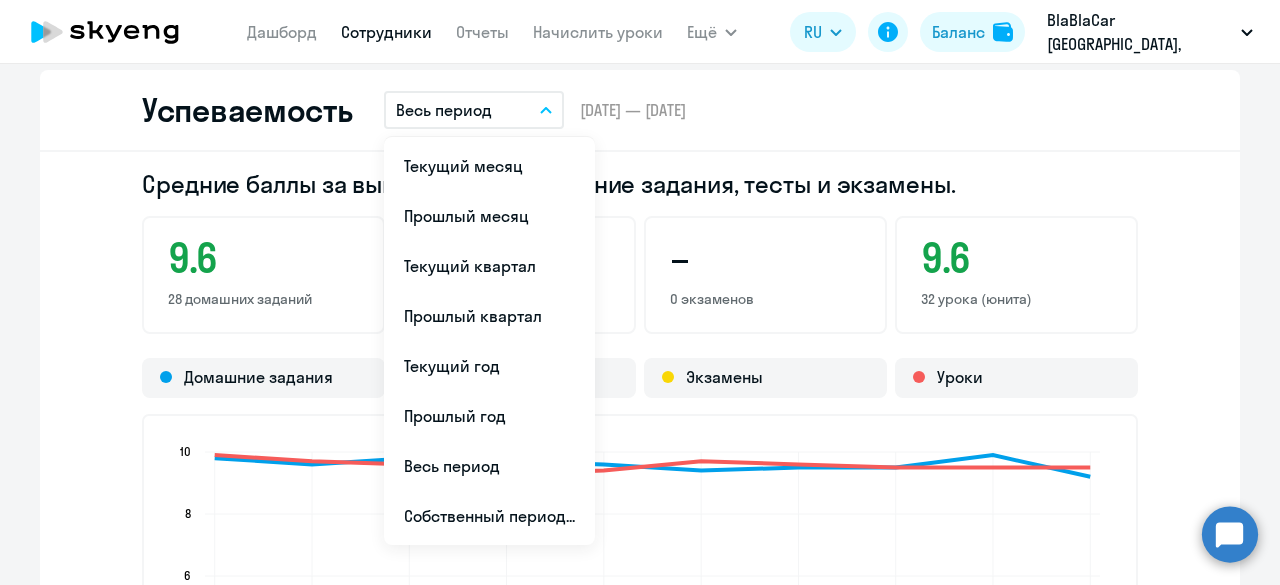 click on "Успеваемость  Весь период
Текущий месяц   Прошлый месяц   Текущий квартал   [GEOGRAPHIC_DATA] квартал   [GEOGRAPHIC_DATA] год   Прошлый год   Весь период   Собственный период...  –  [DATE] — [DATE]" 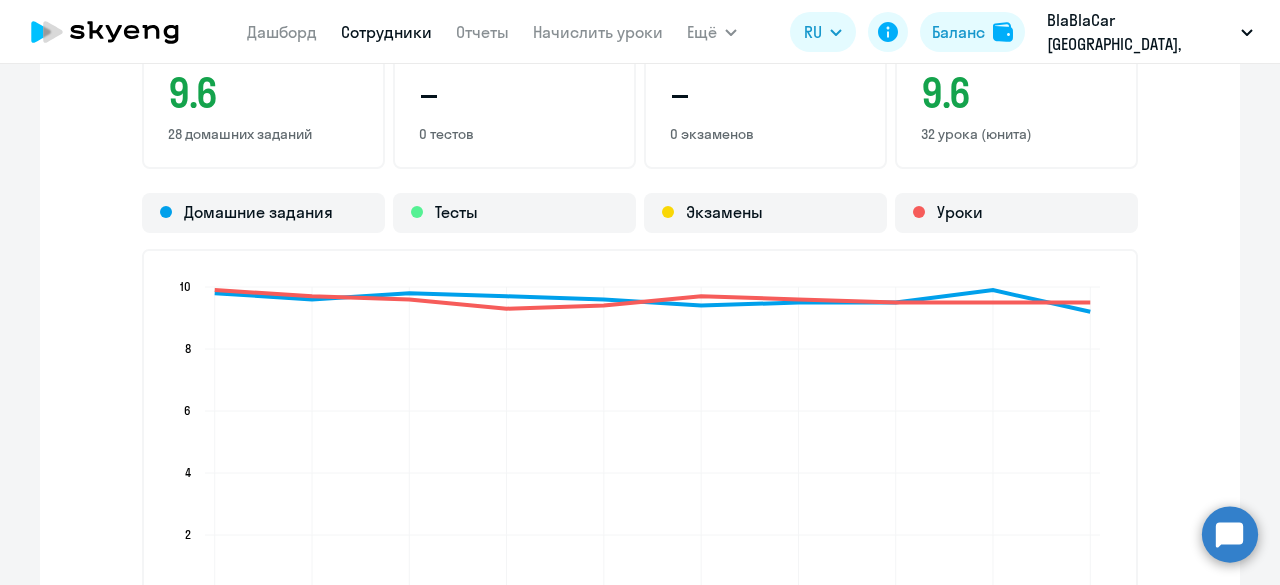 scroll, scrollTop: 2400, scrollLeft: 0, axis: vertical 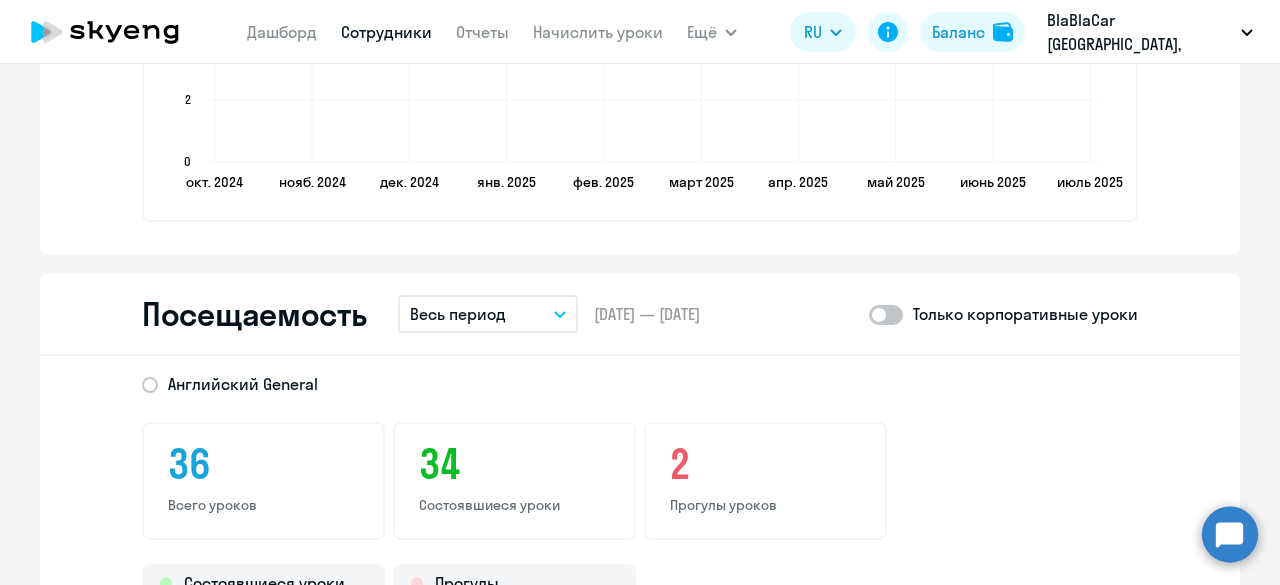 click on "Весь период" at bounding box center [488, 314] 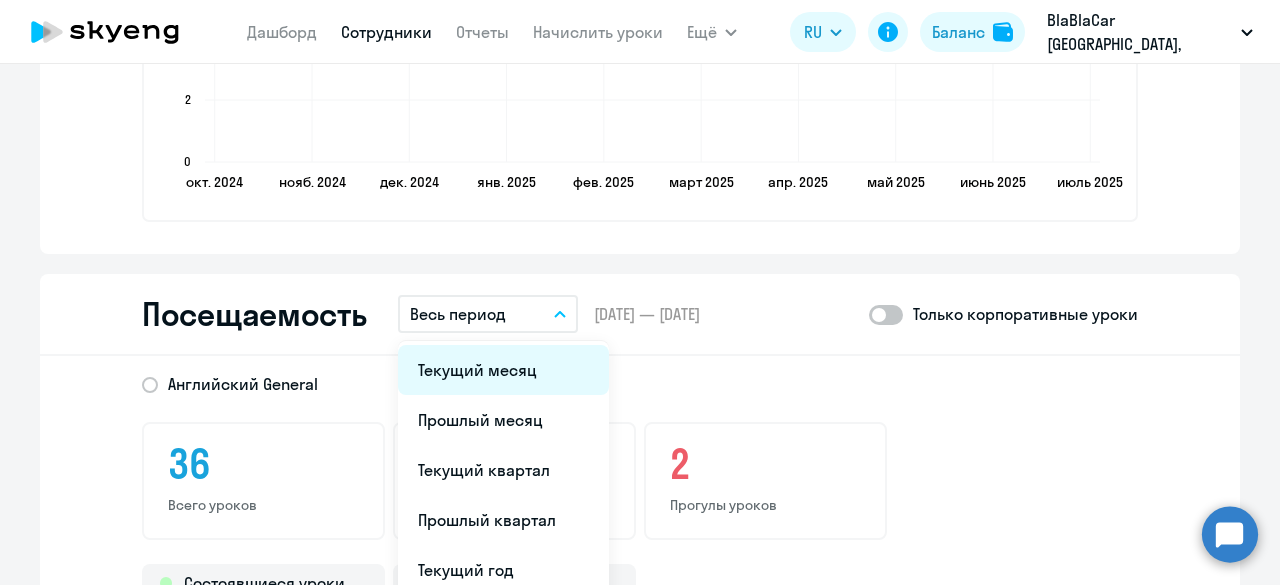 click on "Текущий месяц" at bounding box center (503, 370) 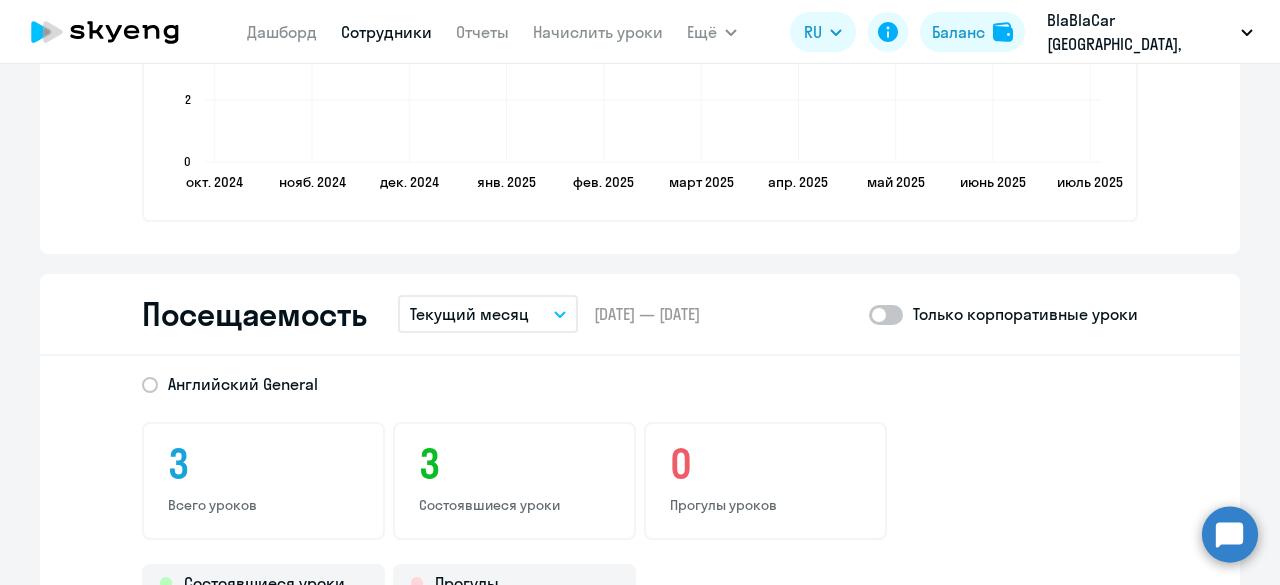 click on "Текущий месяц" at bounding box center [469, 314] 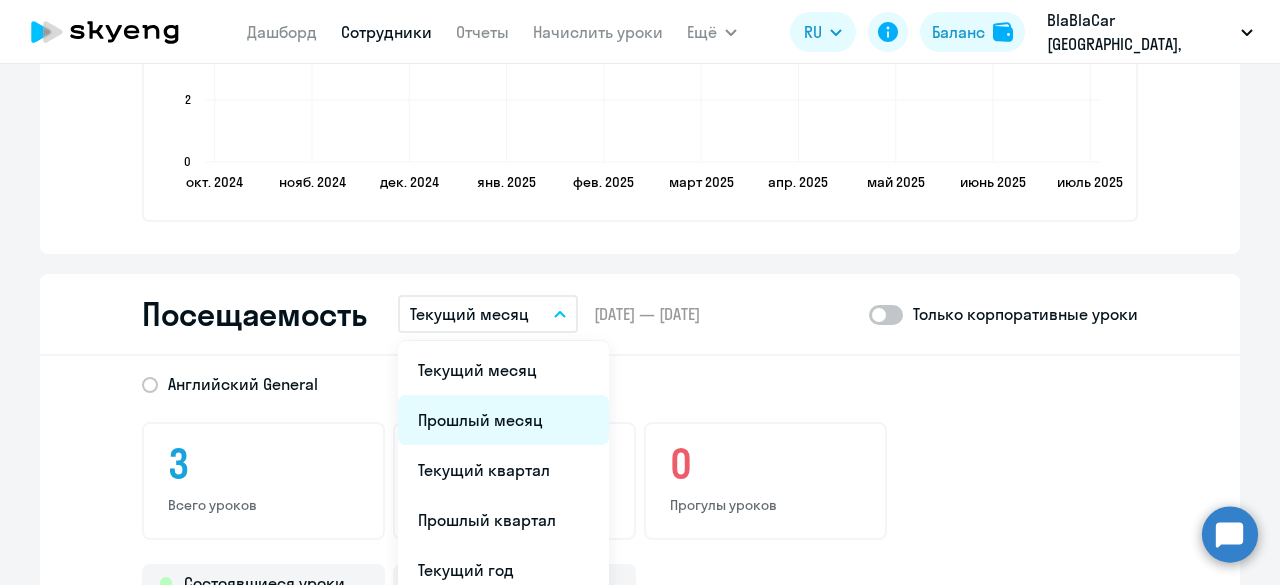 click on "Прошлый месяц" at bounding box center (503, 420) 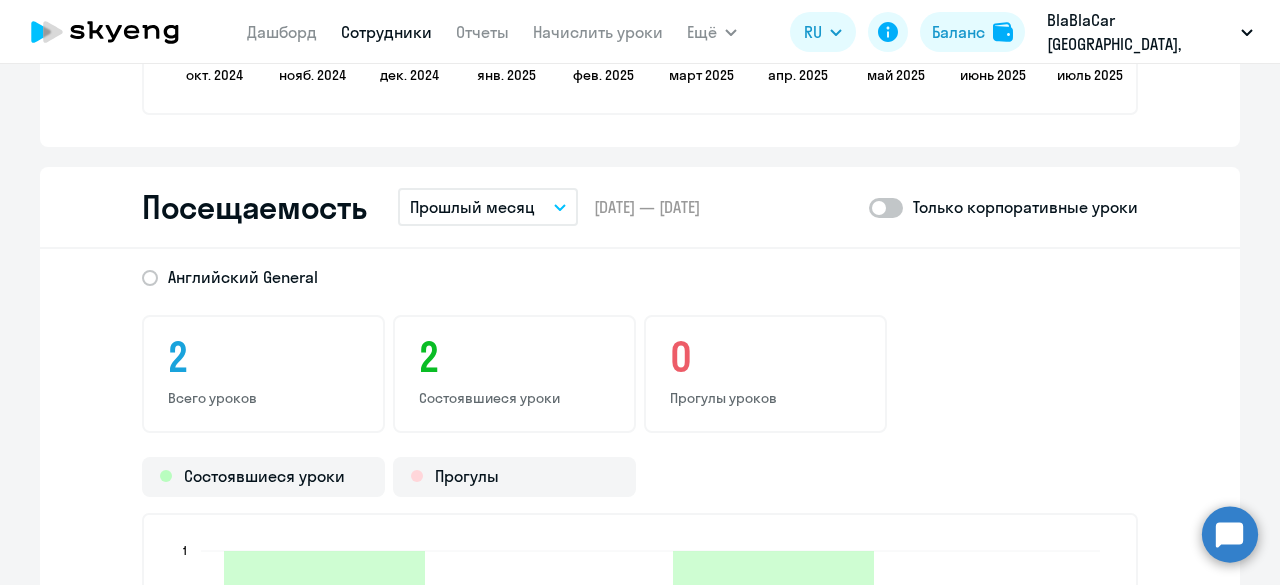 scroll, scrollTop: 2600, scrollLeft: 0, axis: vertical 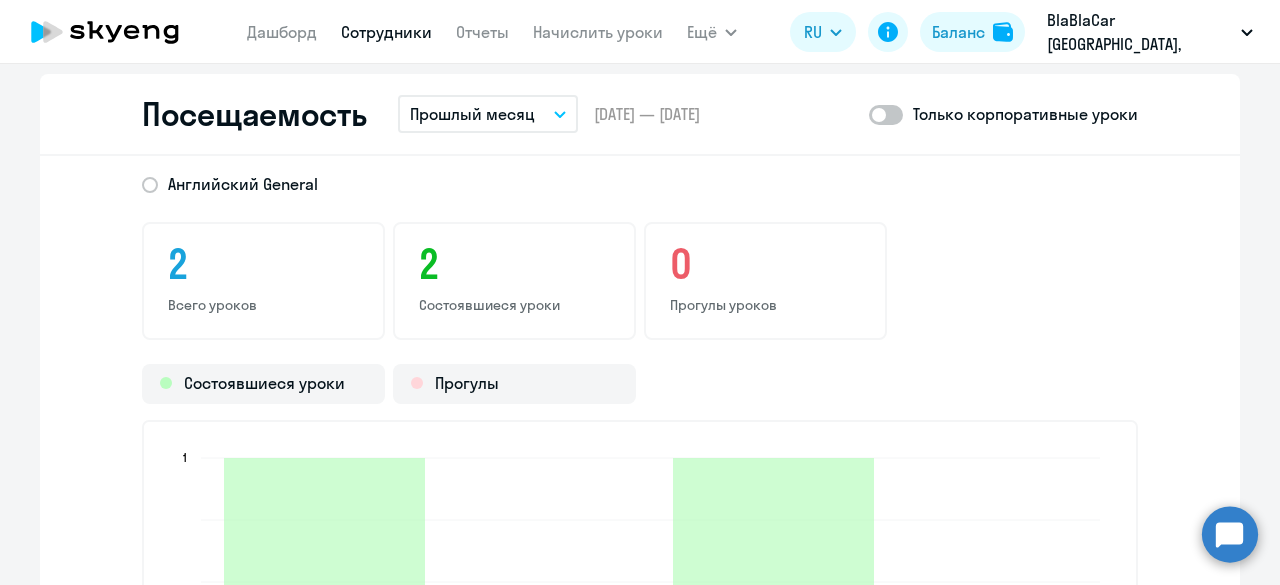 click on "Прошлый месяц" at bounding box center [472, 114] 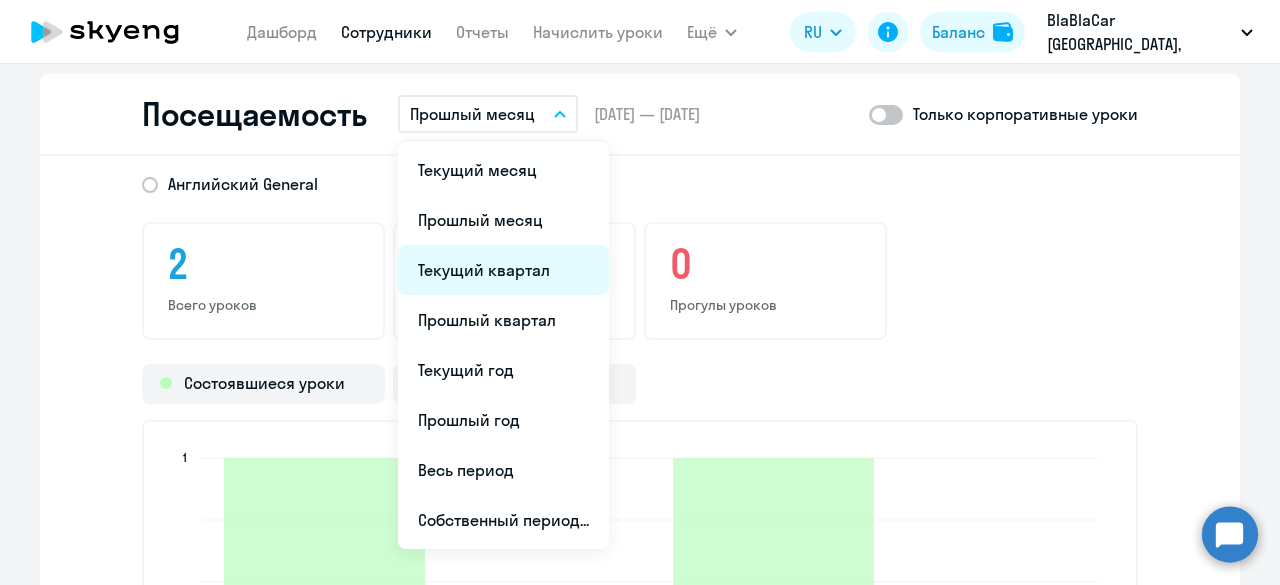 click on "Текущий квартал" at bounding box center (503, 270) 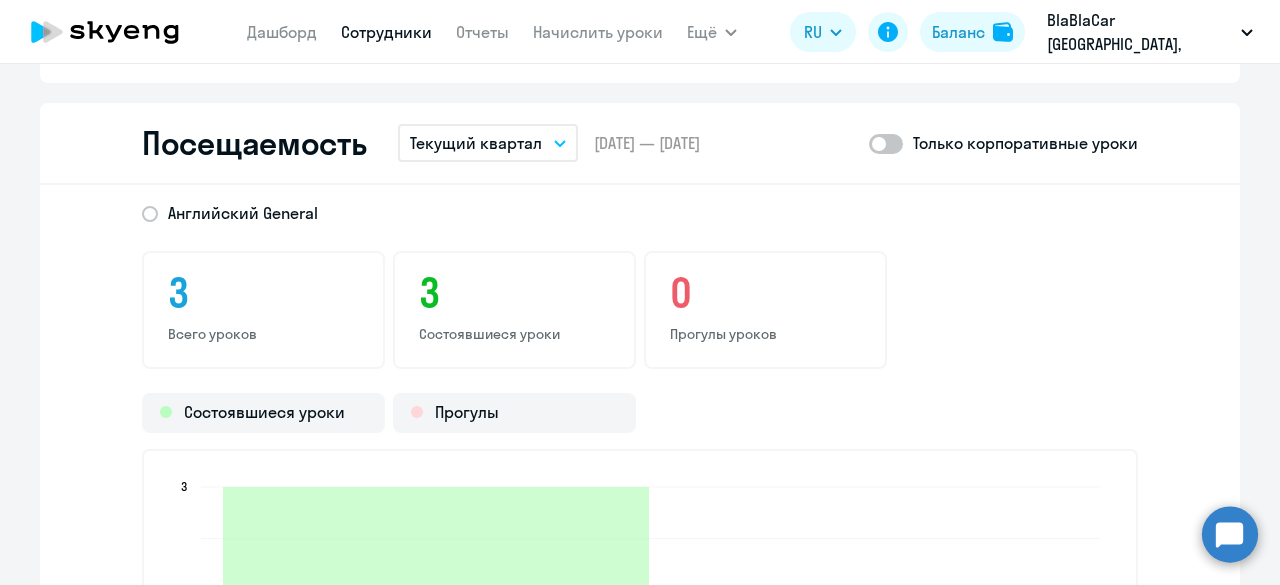 scroll, scrollTop: 2500, scrollLeft: 0, axis: vertical 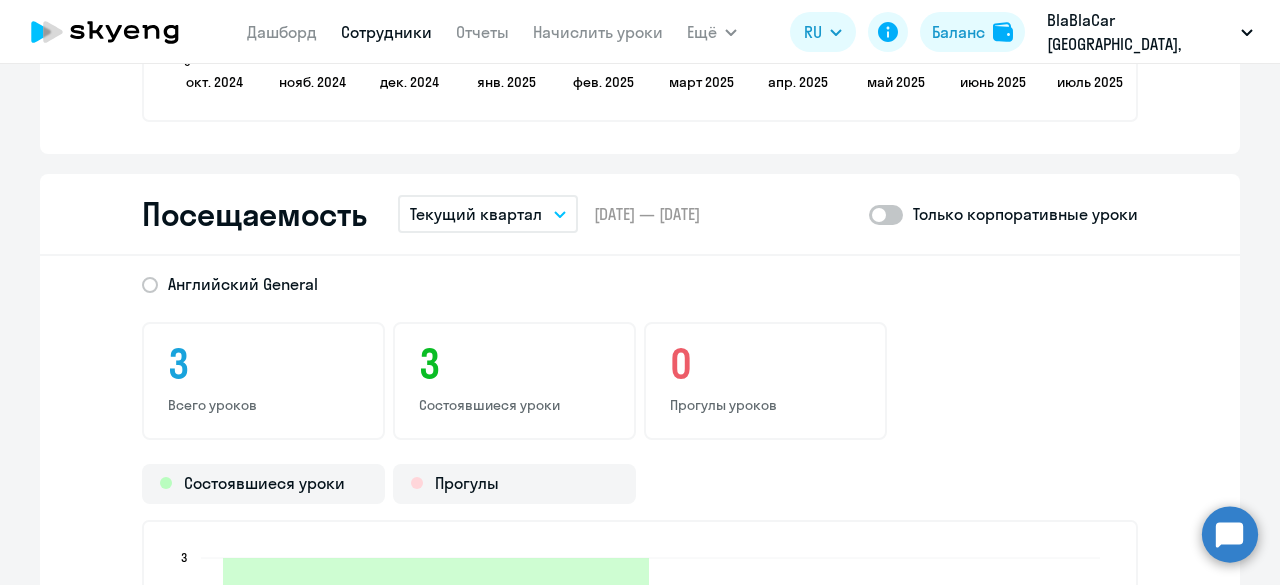 click on "Текущий квартал" at bounding box center [476, 214] 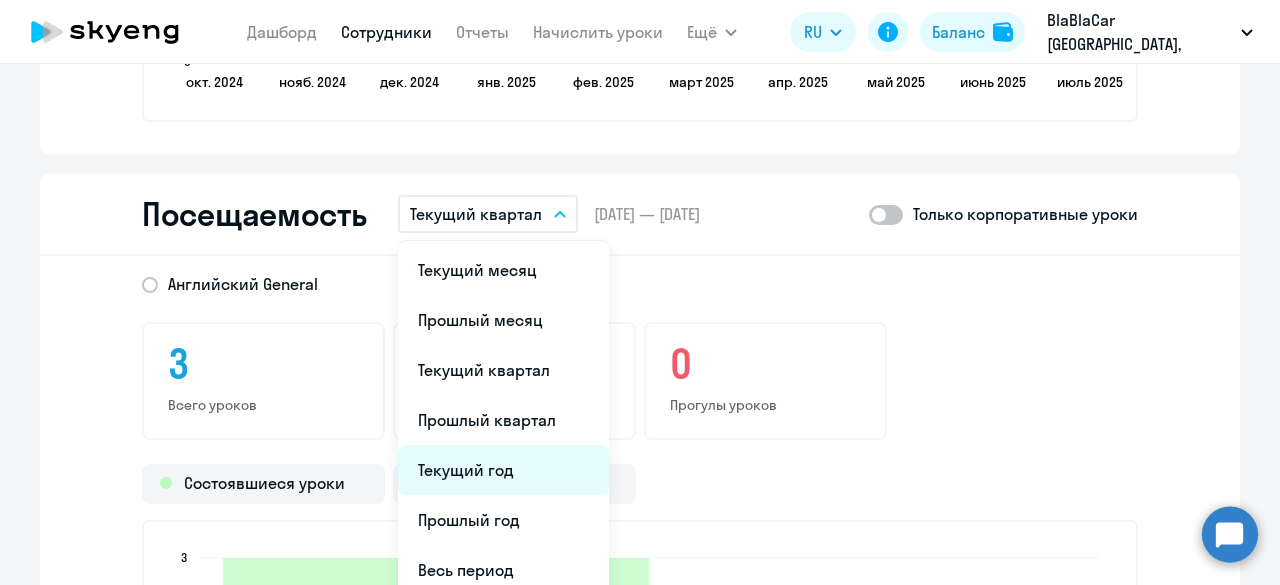 click on "Текущий год" at bounding box center [503, 470] 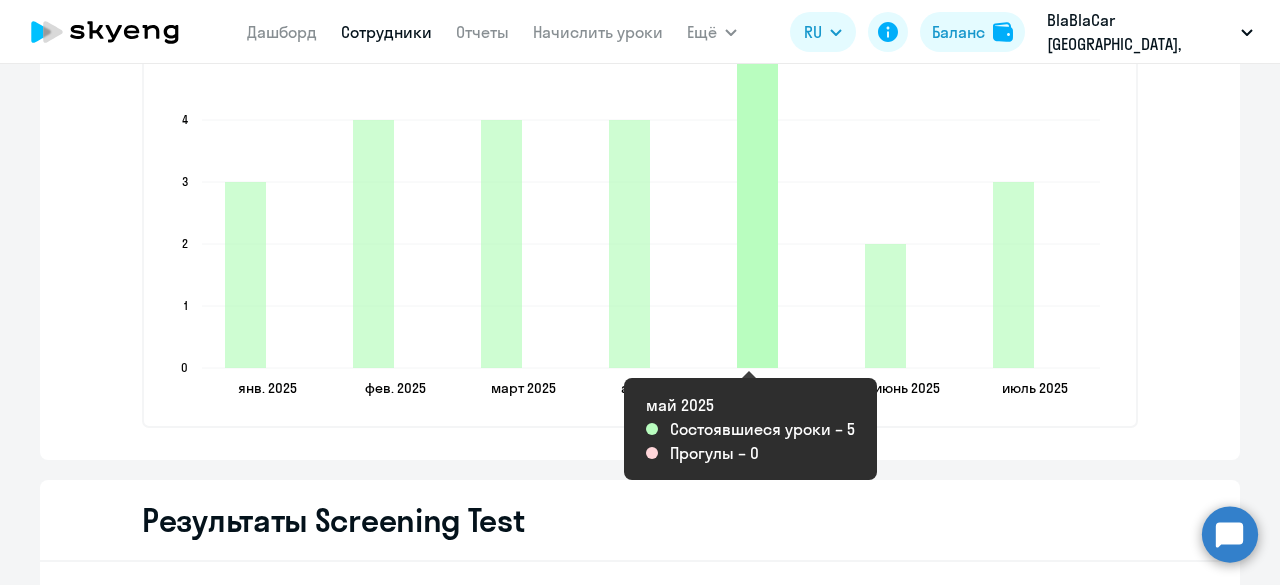 scroll, scrollTop: 2900, scrollLeft: 0, axis: vertical 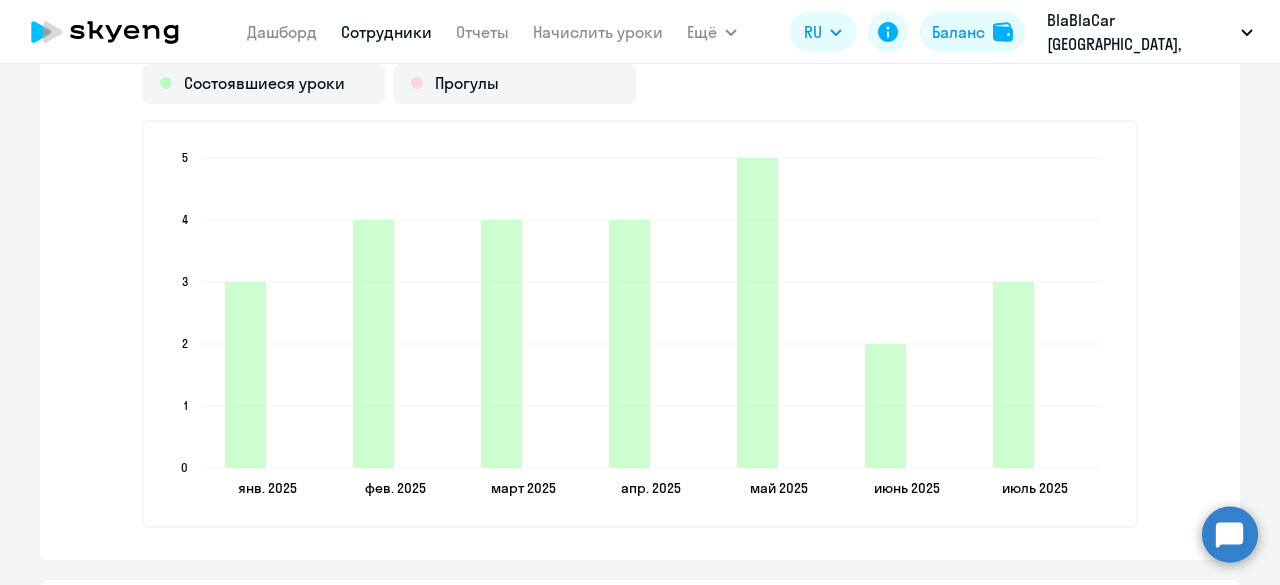 click on "Сотрудники" at bounding box center [386, 32] 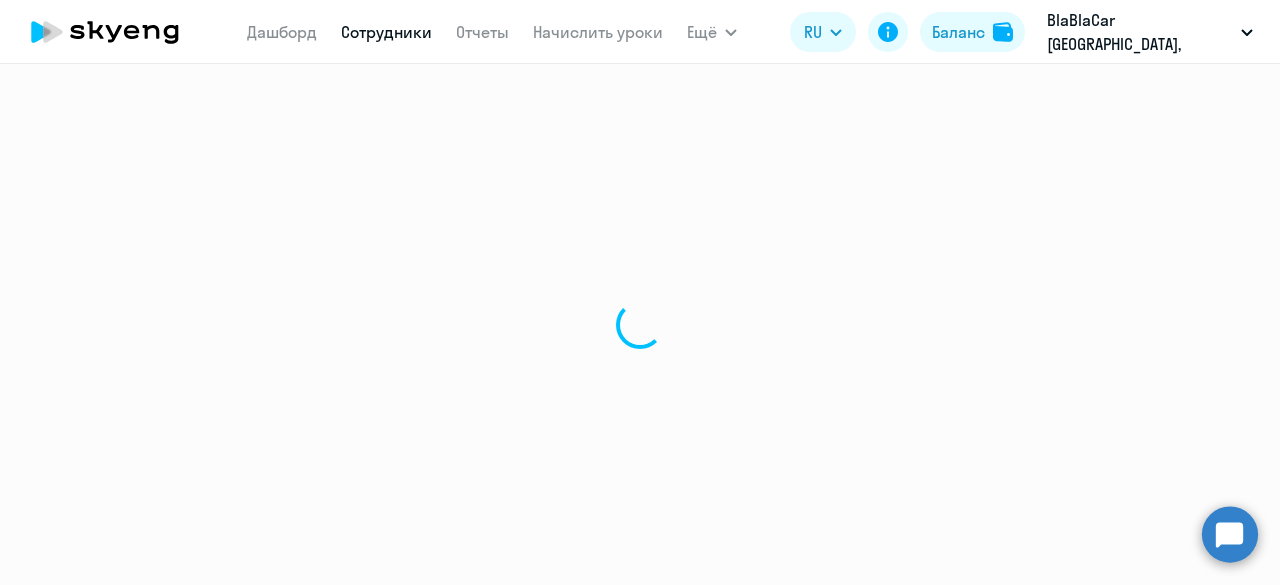select on "30" 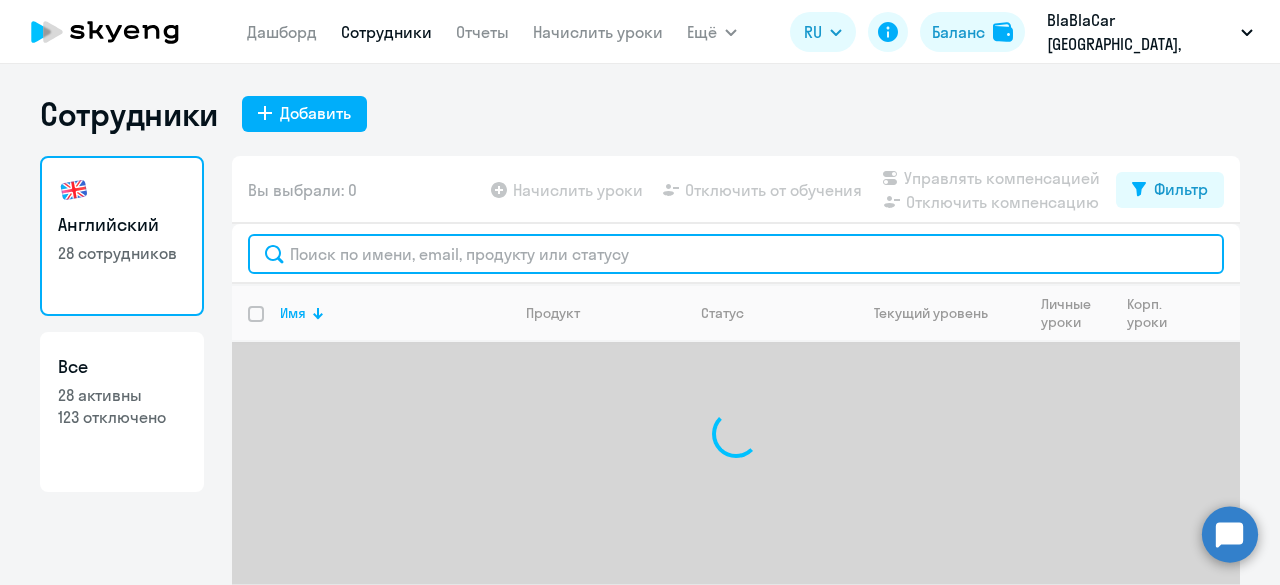 click 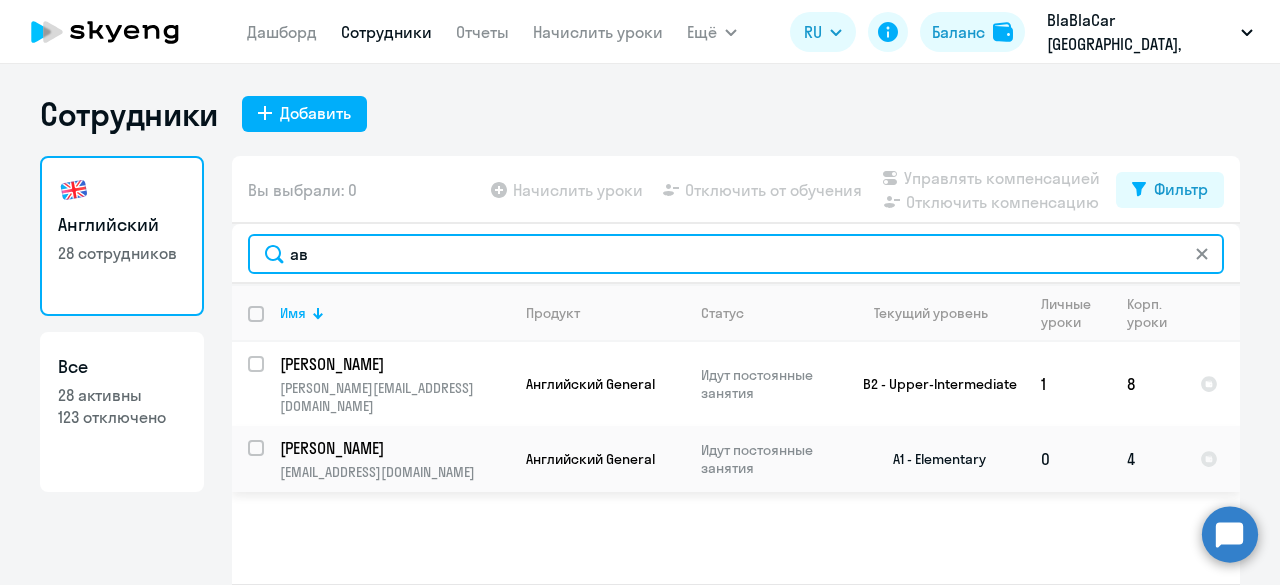 type on "ав" 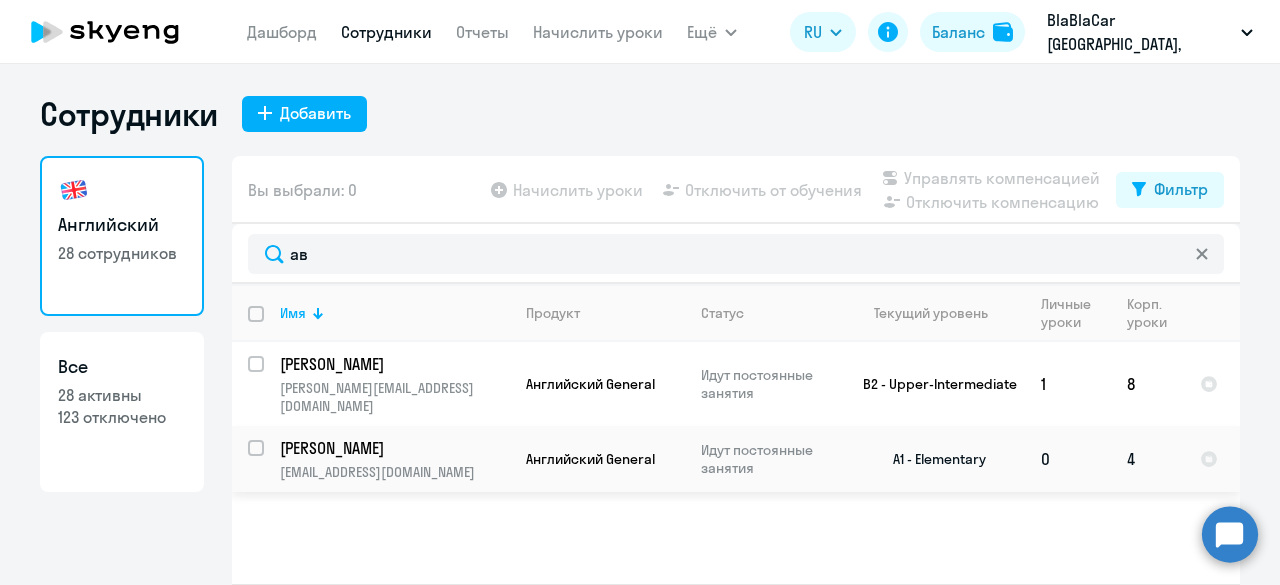 click at bounding box center [268, 460] 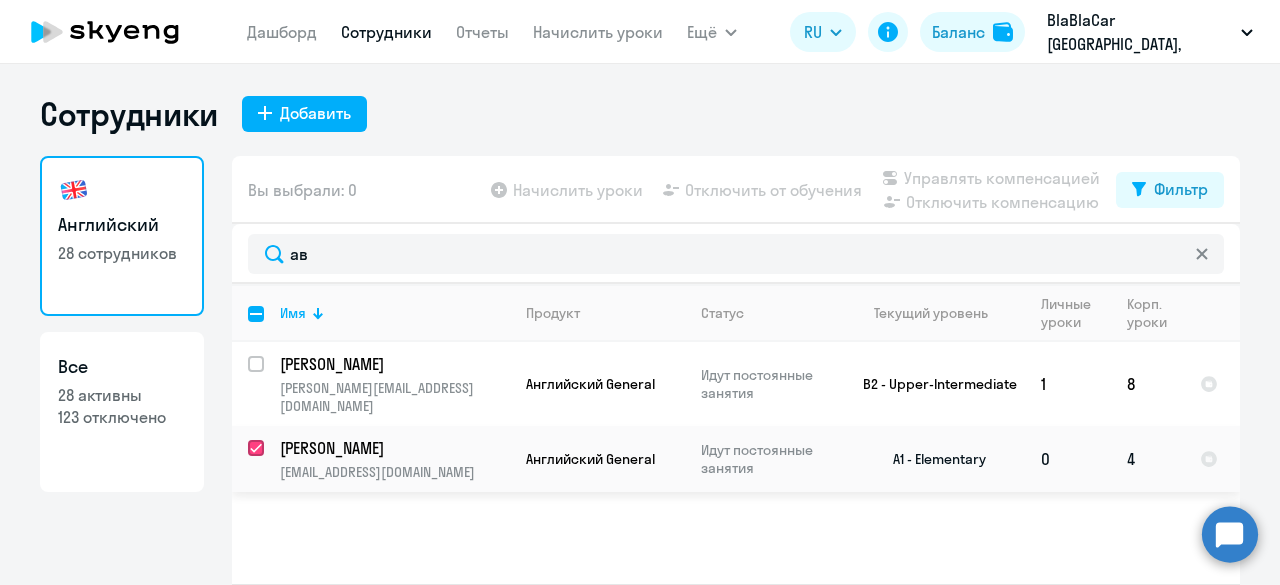 checkbox on "true" 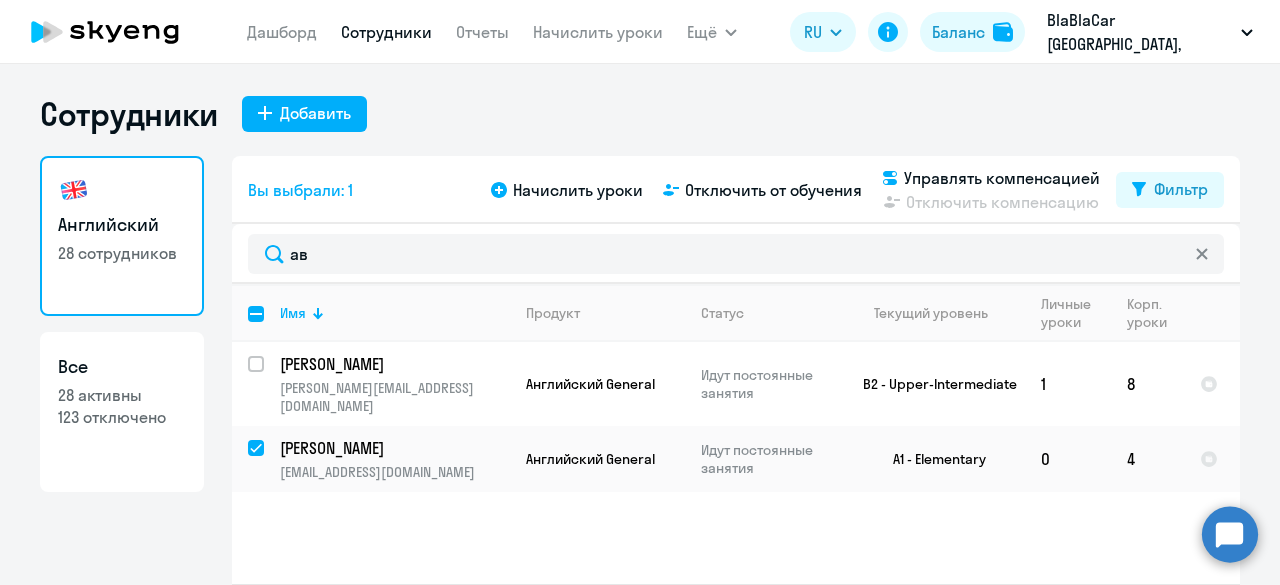 click on "Начислить уроки
Отключить от обучения
Управлять компенсацией
Отключить компенсацию" 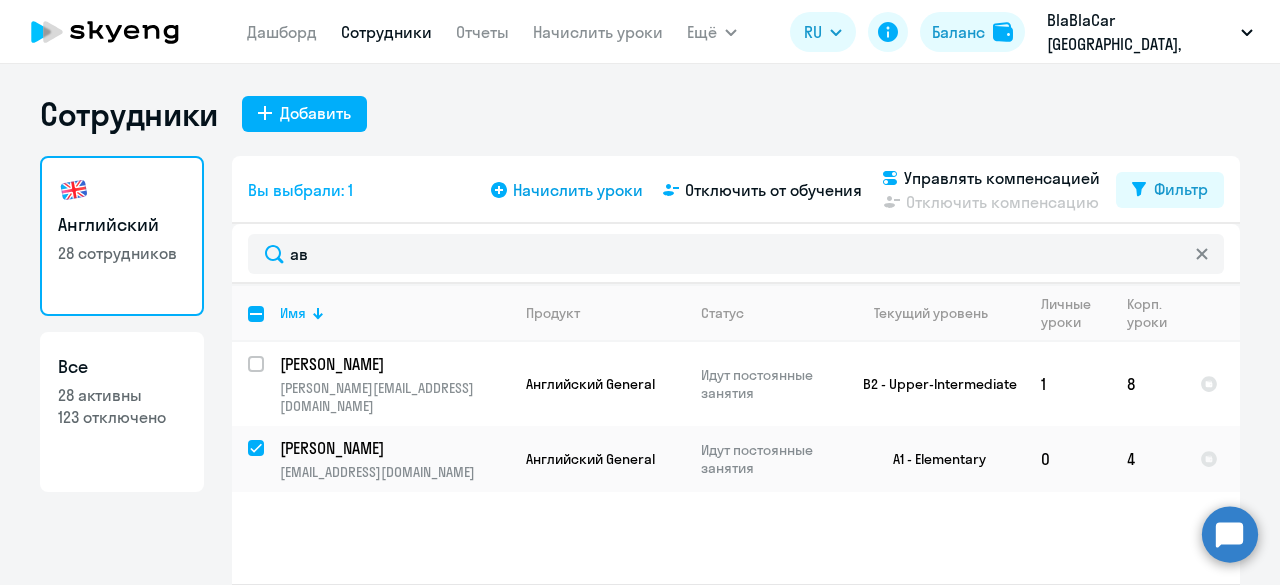 click on "Начислить уроки" 